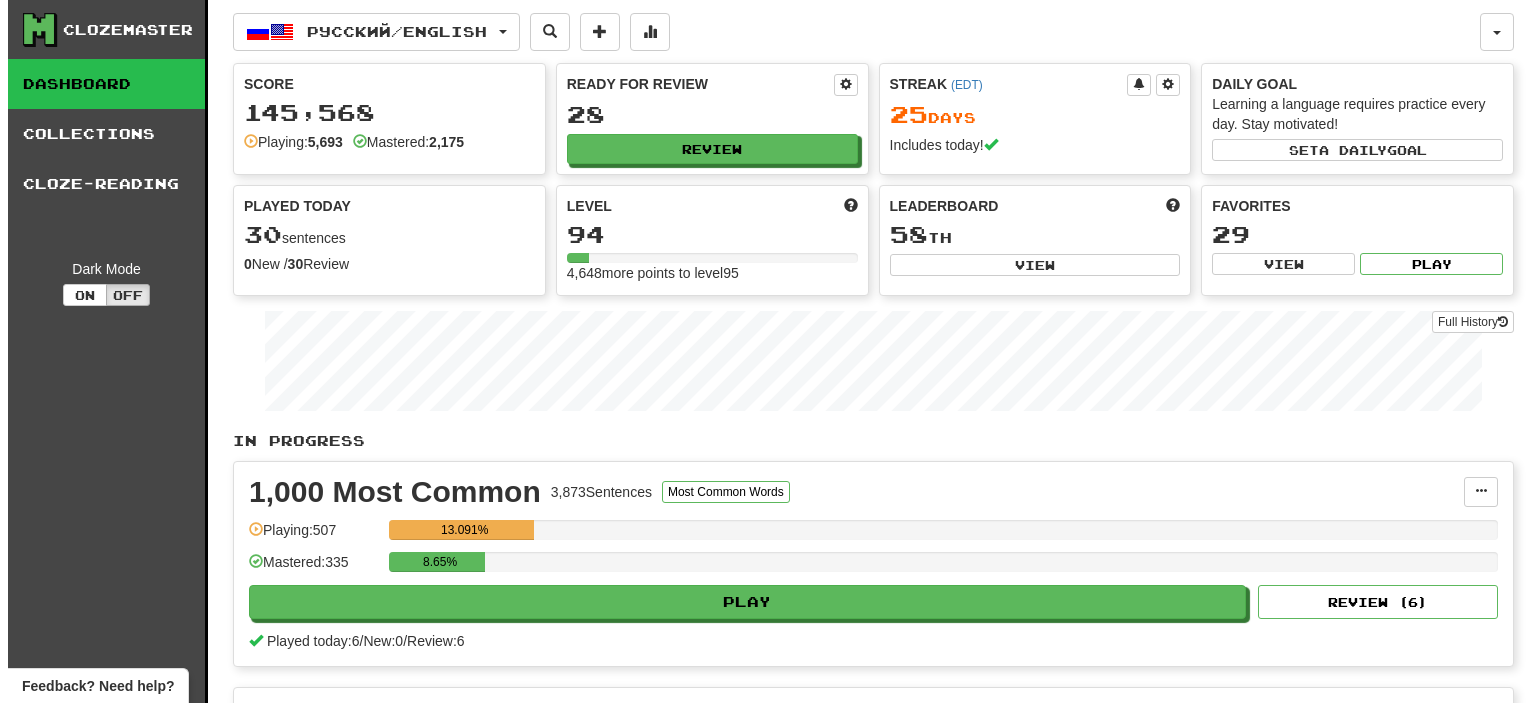 scroll, scrollTop: 0, scrollLeft: 0, axis: both 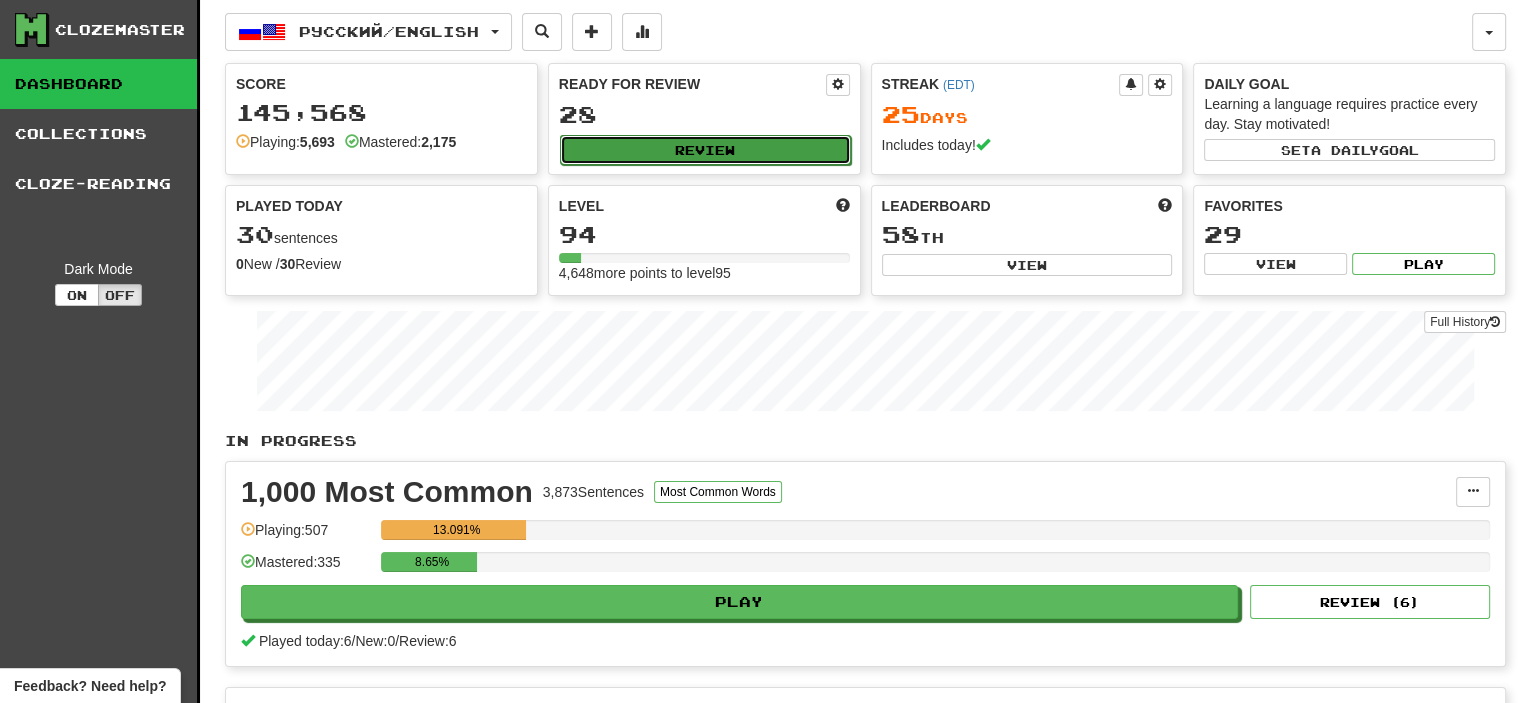 click on "Review" at bounding box center [705, 150] 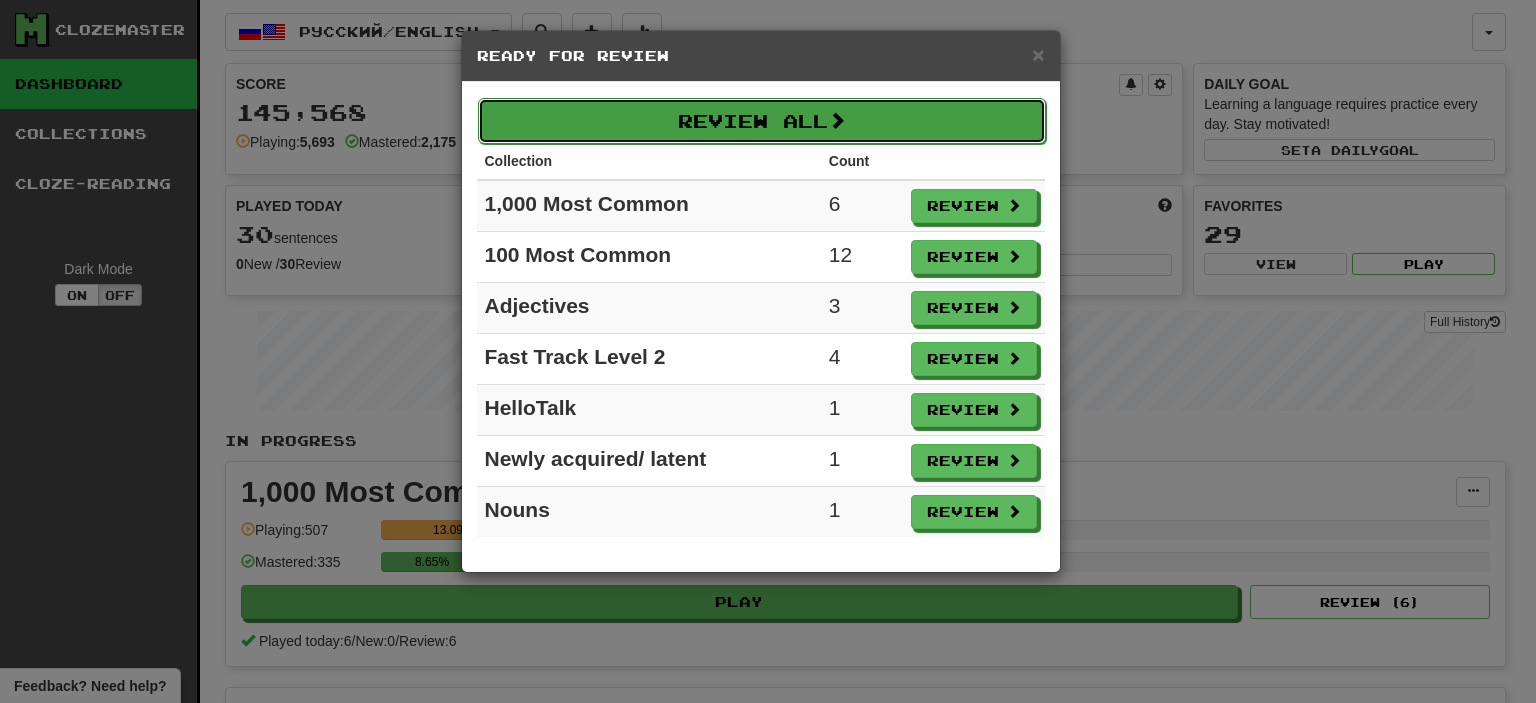 click on "Review All" at bounding box center [762, 121] 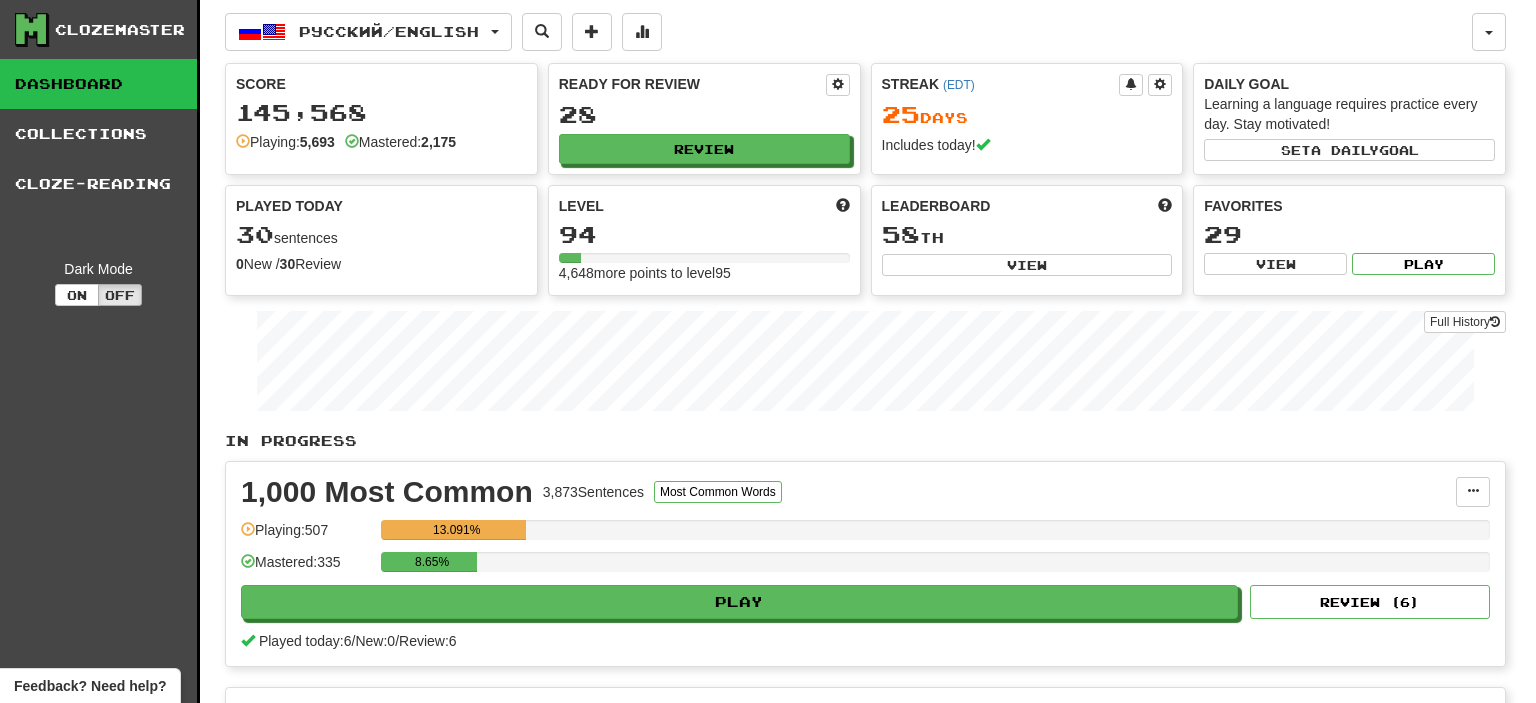 select on "**" 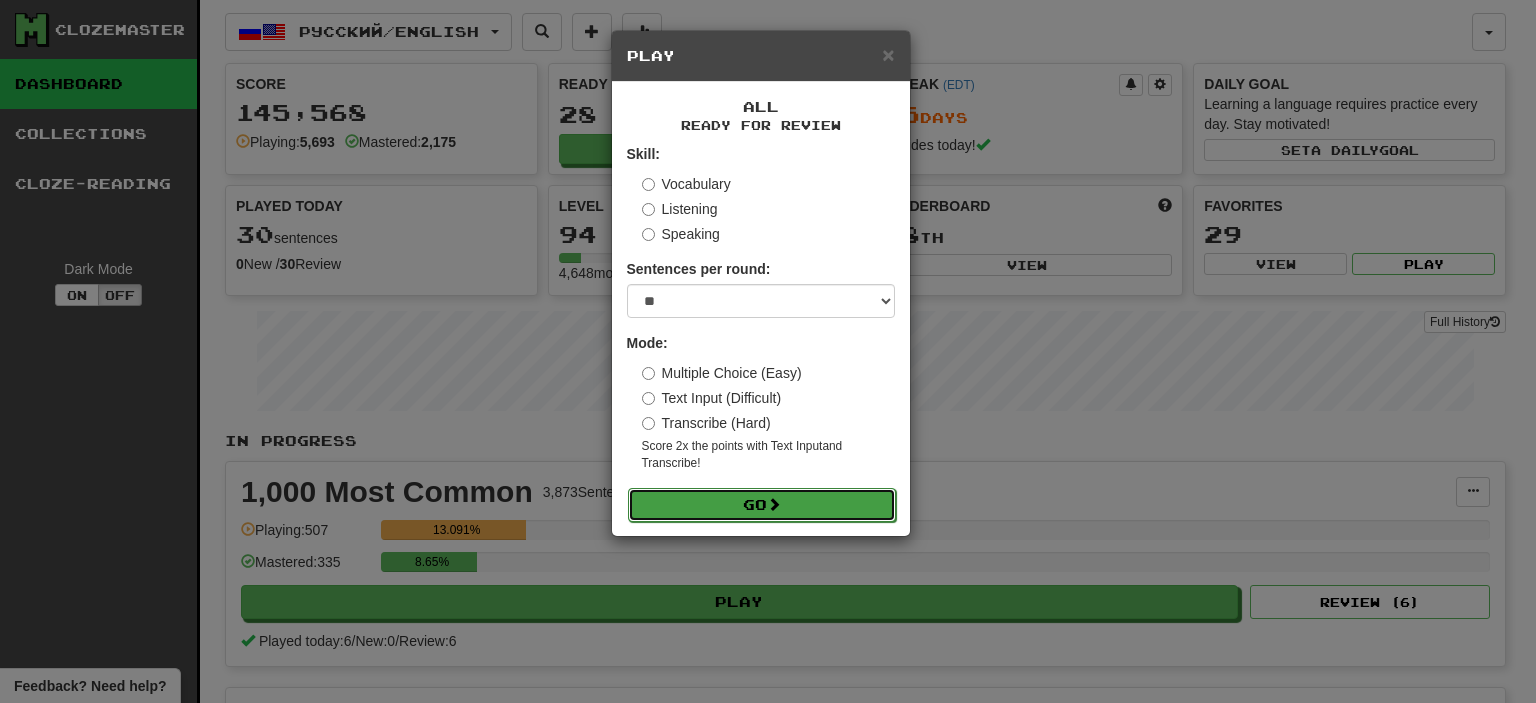 click on "Go" at bounding box center [762, 505] 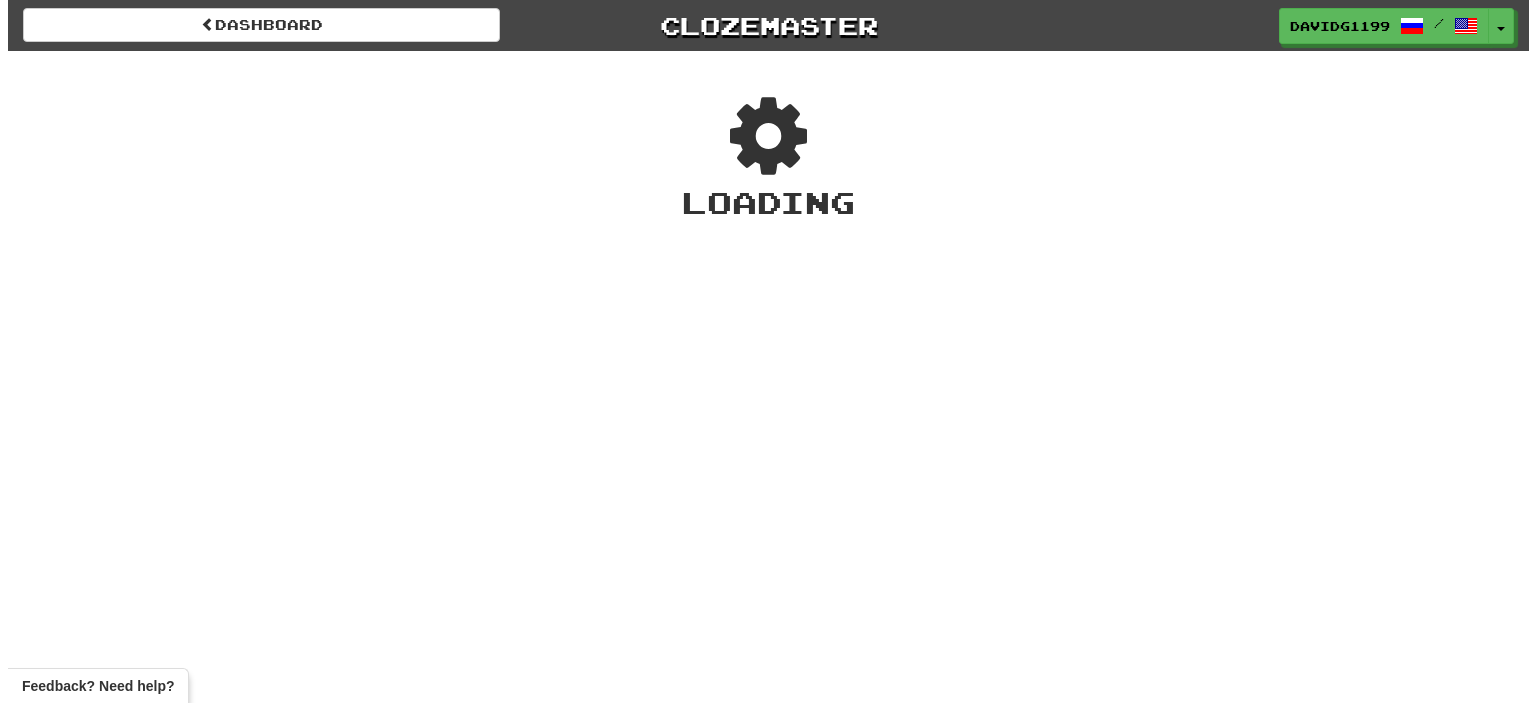 scroll, scrollTop: 0, scrollLeft: 0, axis: both 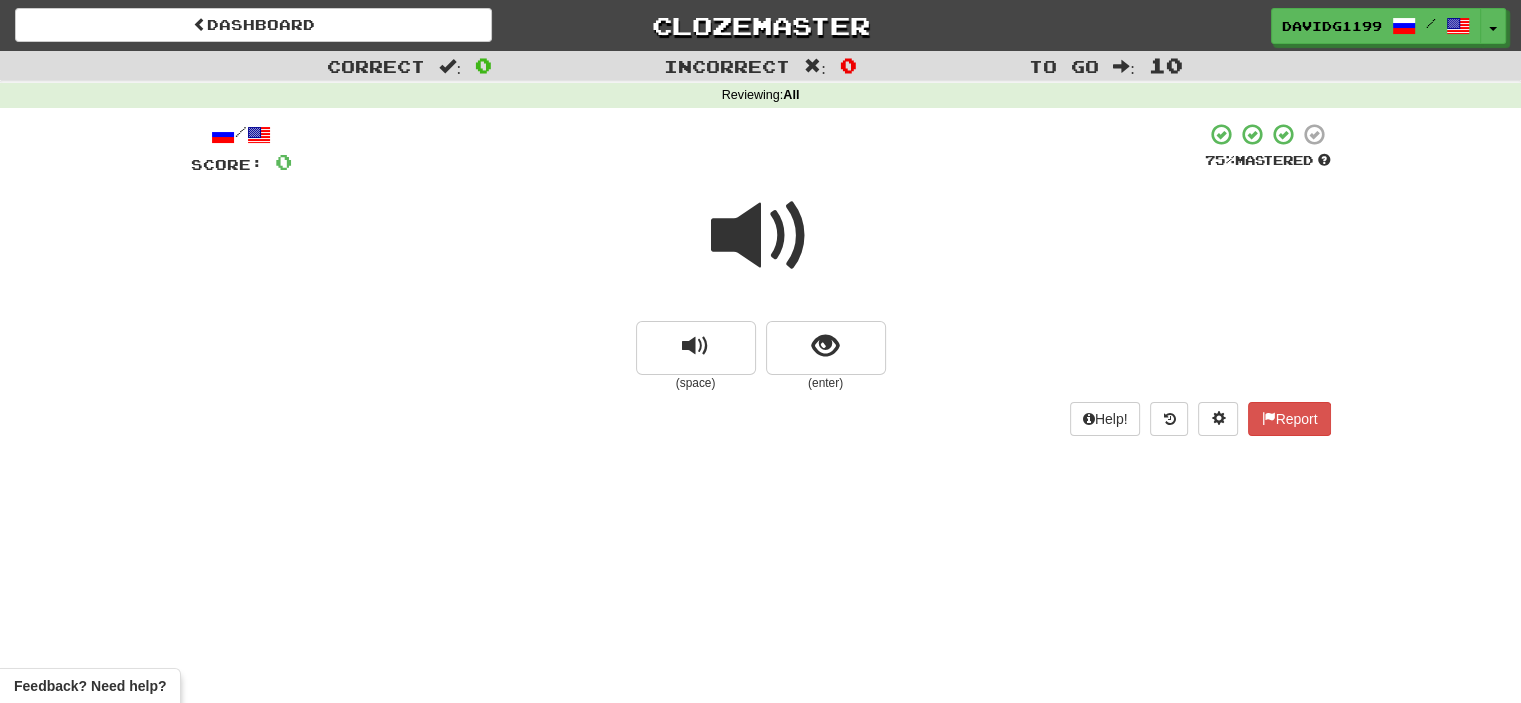 click at bounding box center [761, 236] 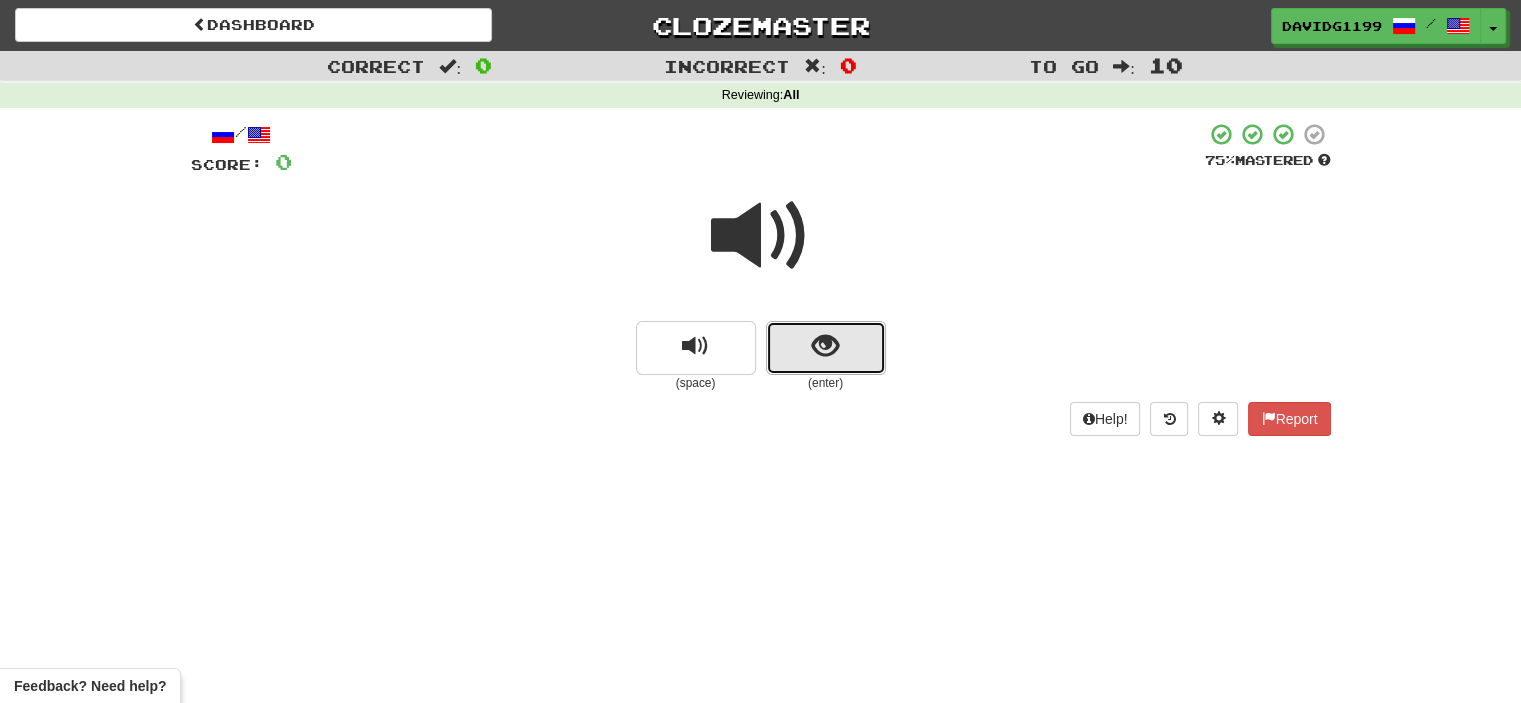 click at bounding box center (826, 348) 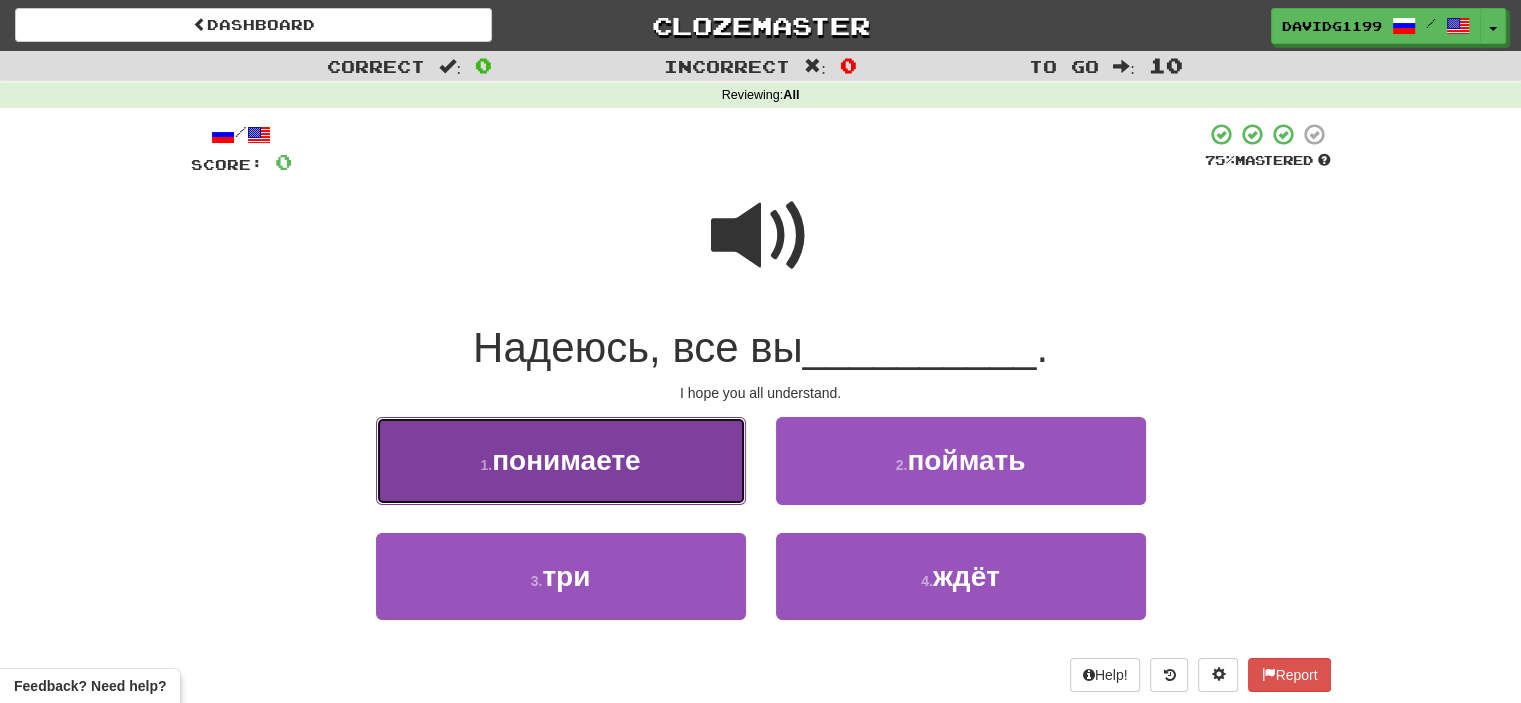 click on "1 .  понимаете" at bounding box center (561, 460) 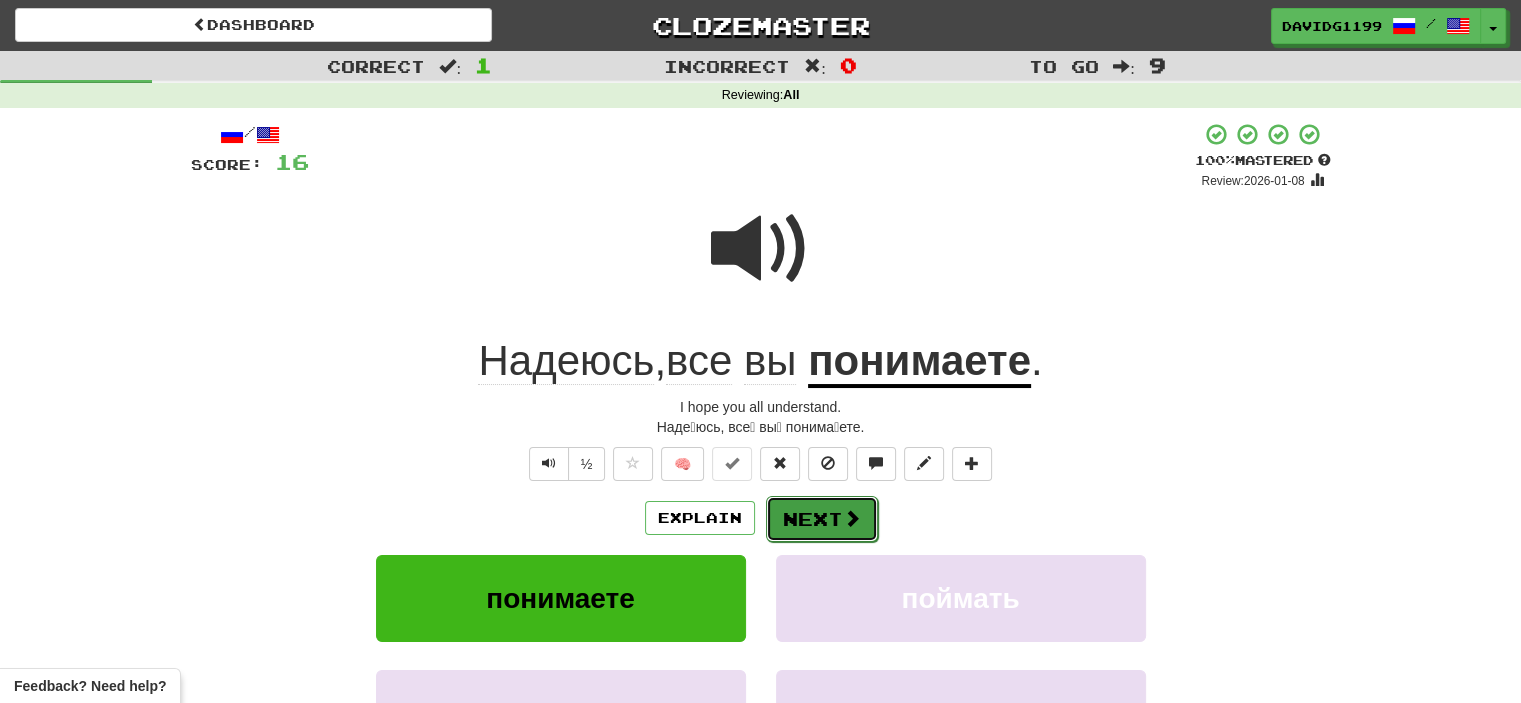 click on "Next" at bounding box center [822, 519] 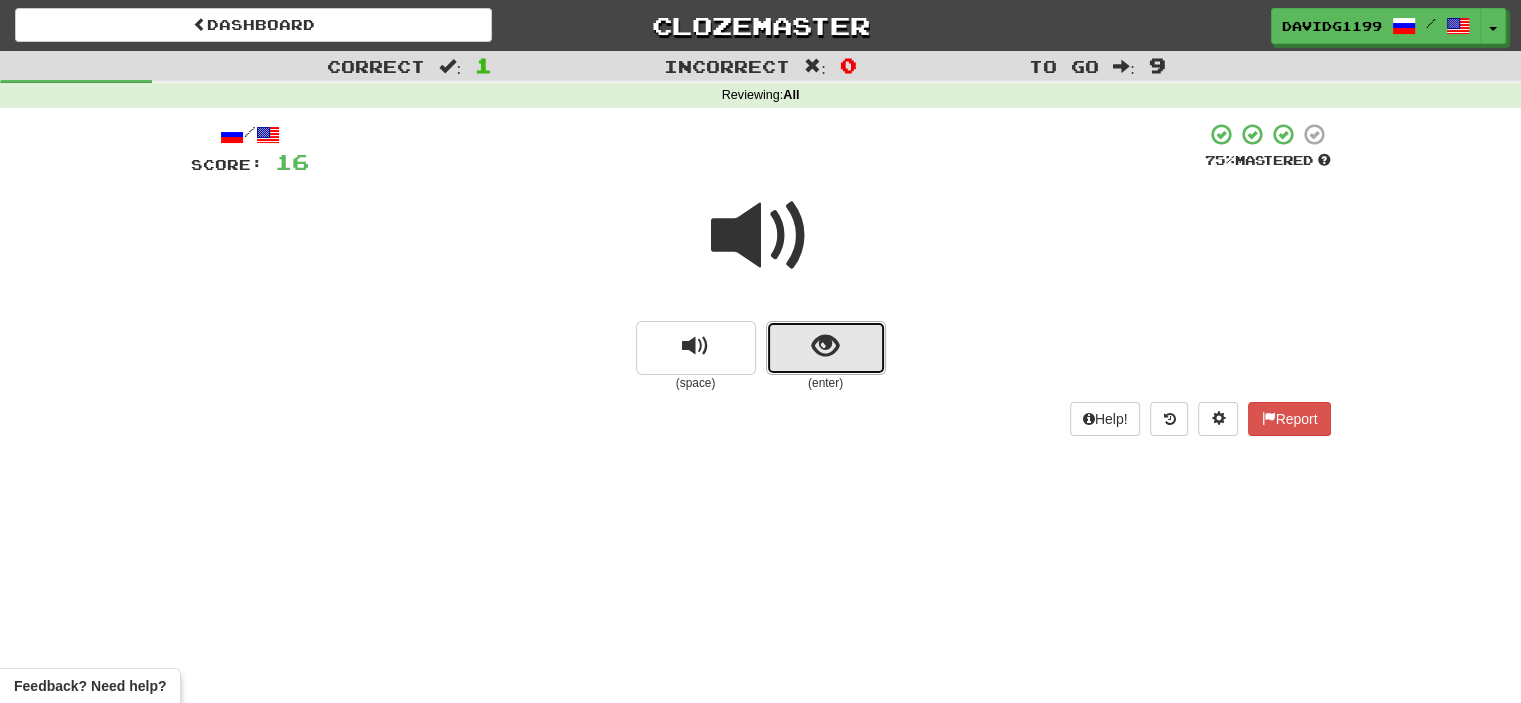 click at bounding box center [826, 348] 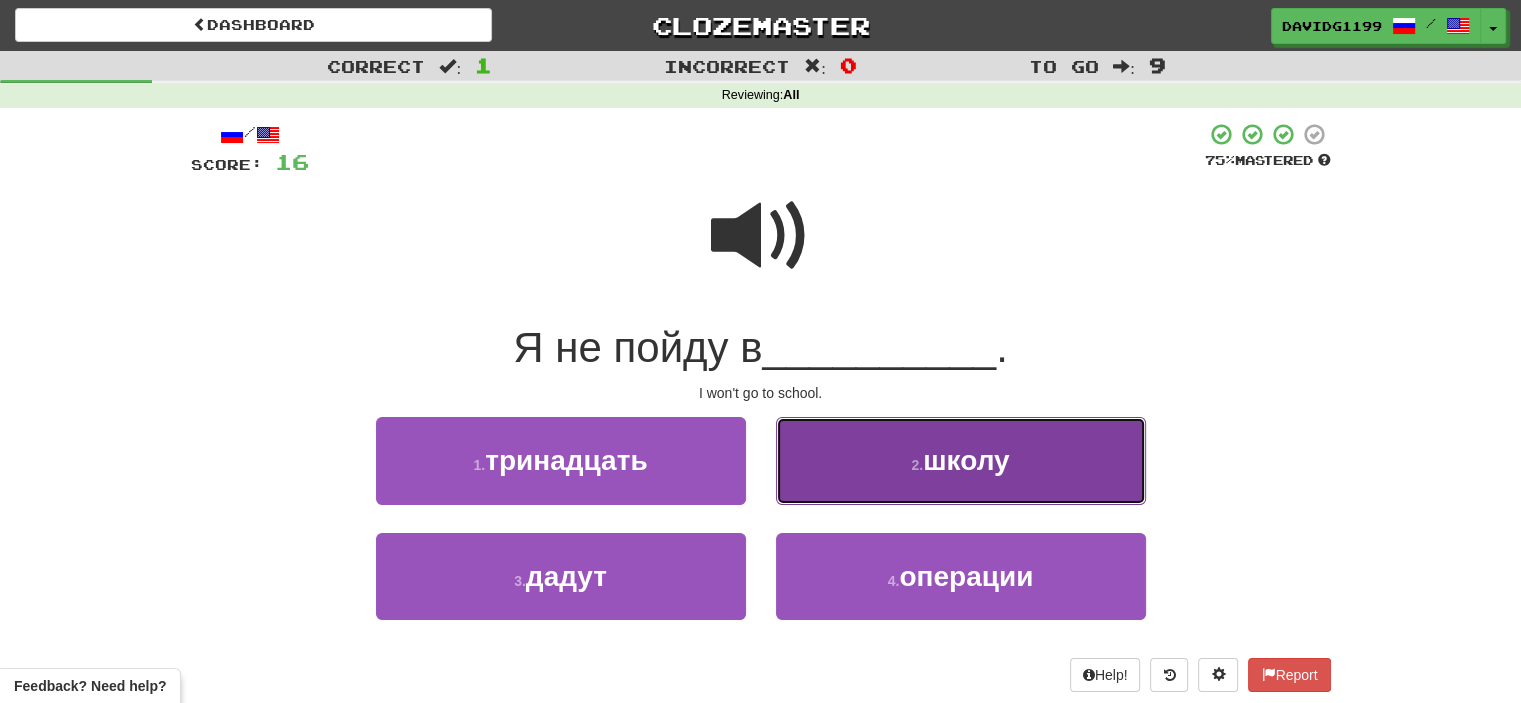 click on "2 .  школу" at bounding box center (961, 460) 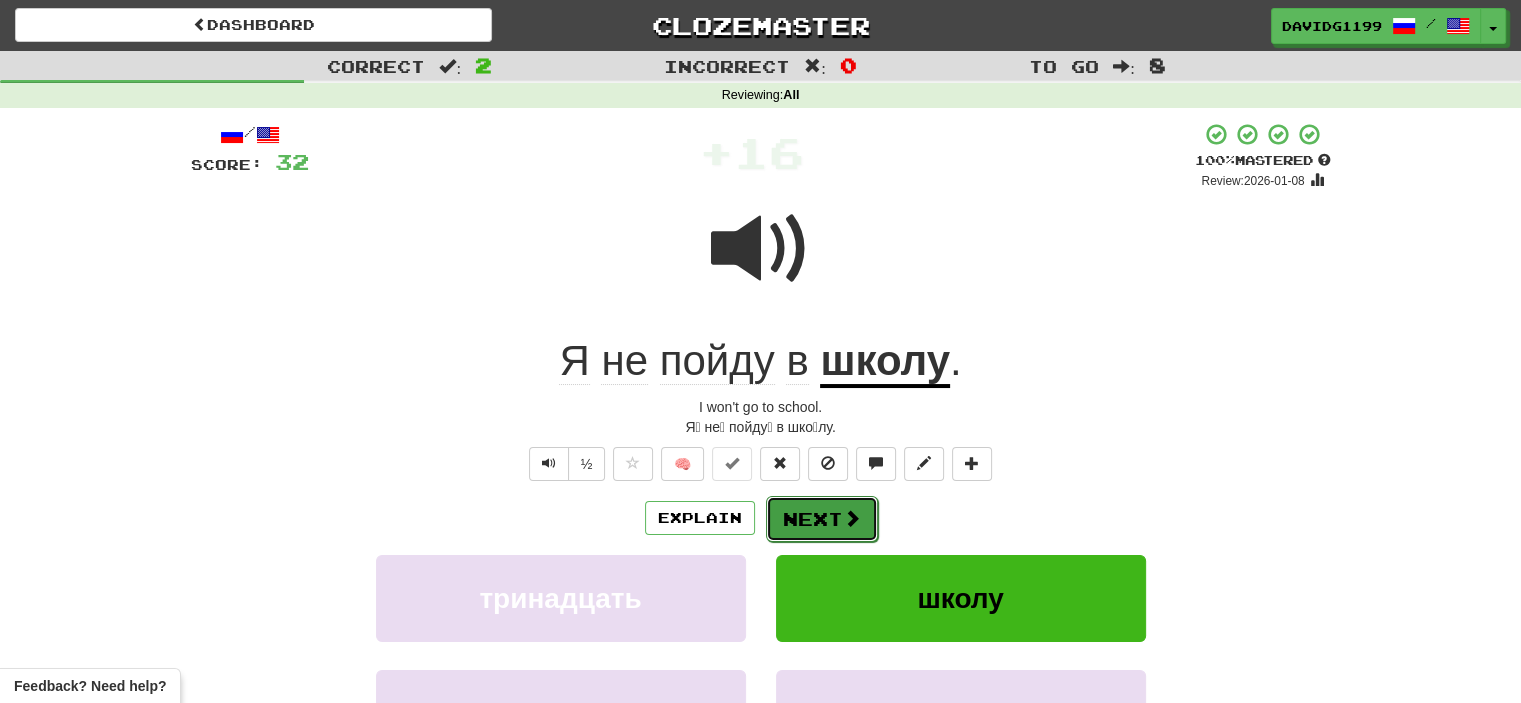 drag, startPoint x: 821, startPoint y: 526, endPoint x: 806, endPoint y: 523, distance: 15.297058 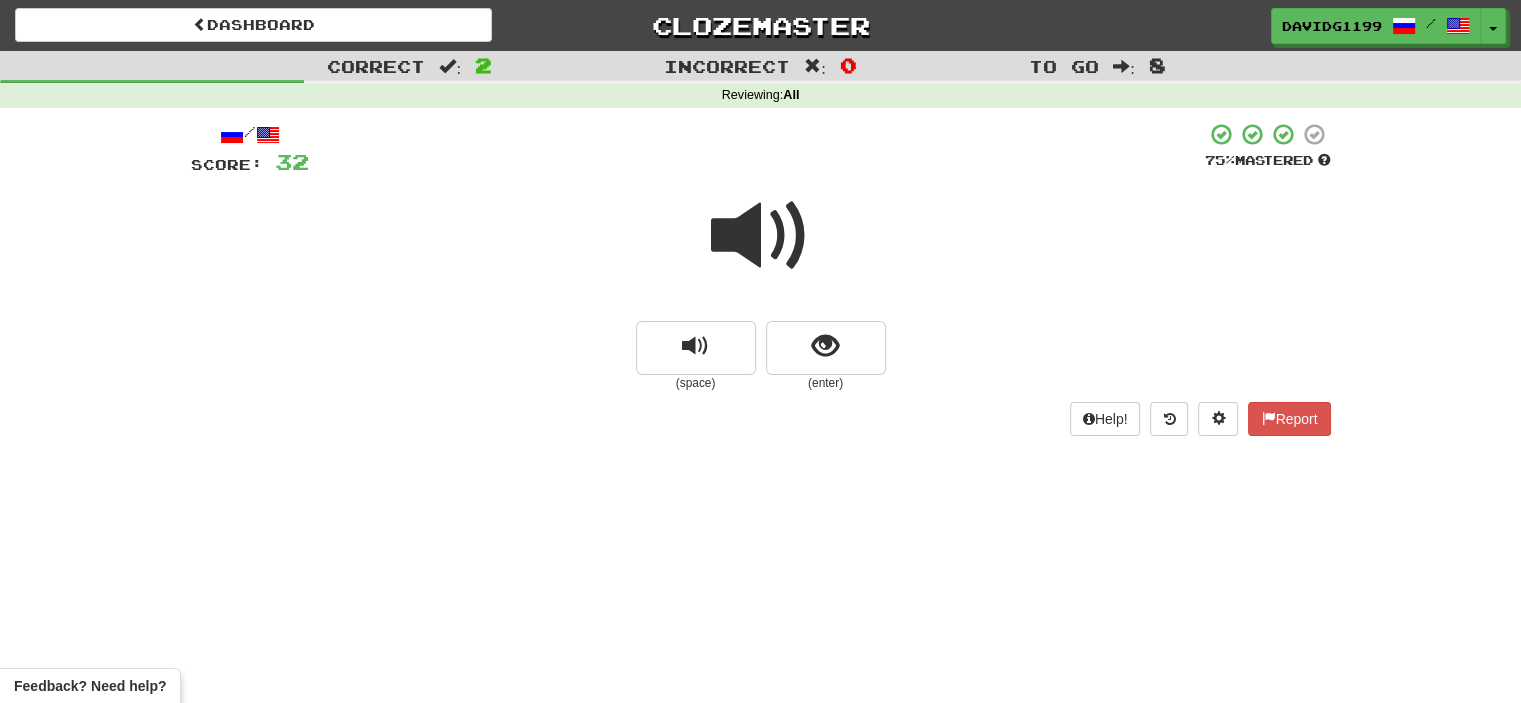 click at bounding box center (761, 236) 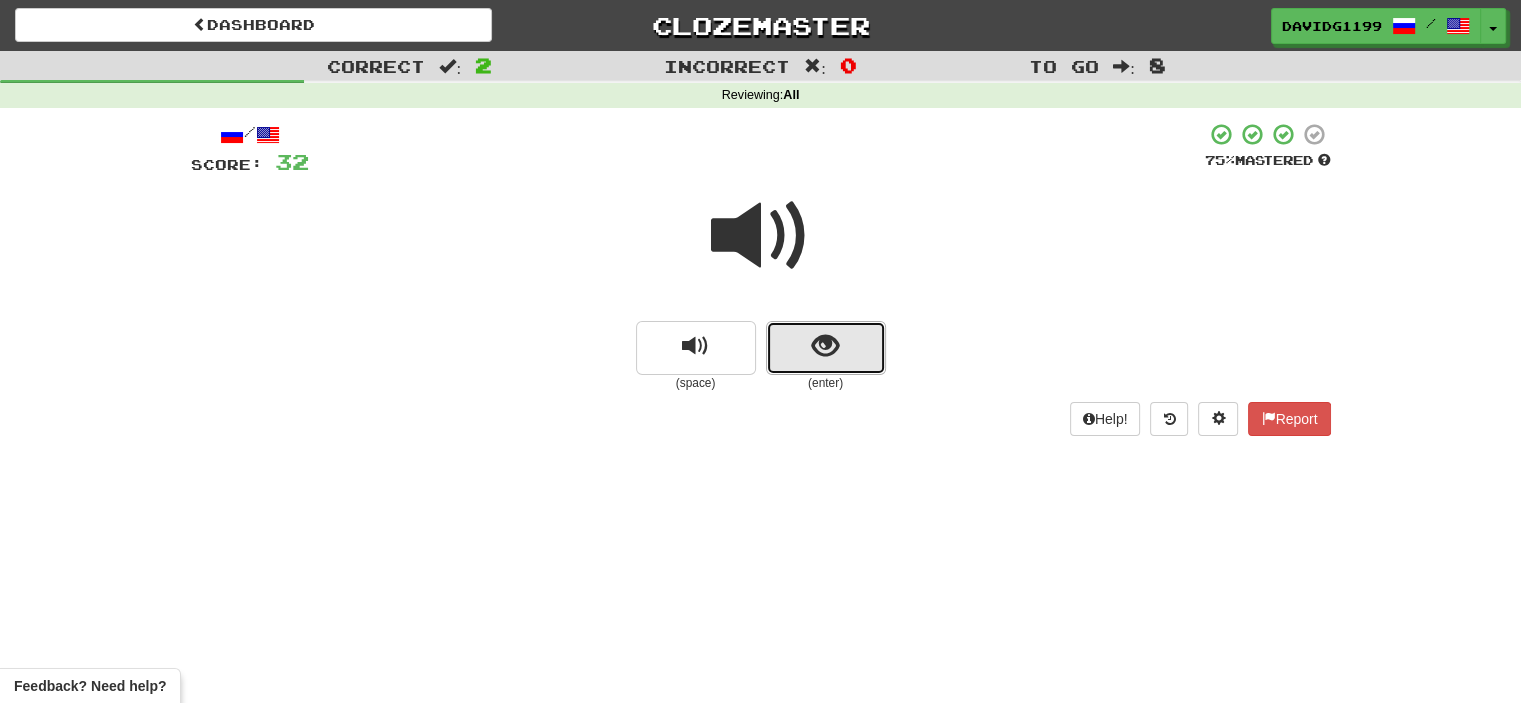 click at bounding box center [826, 348] 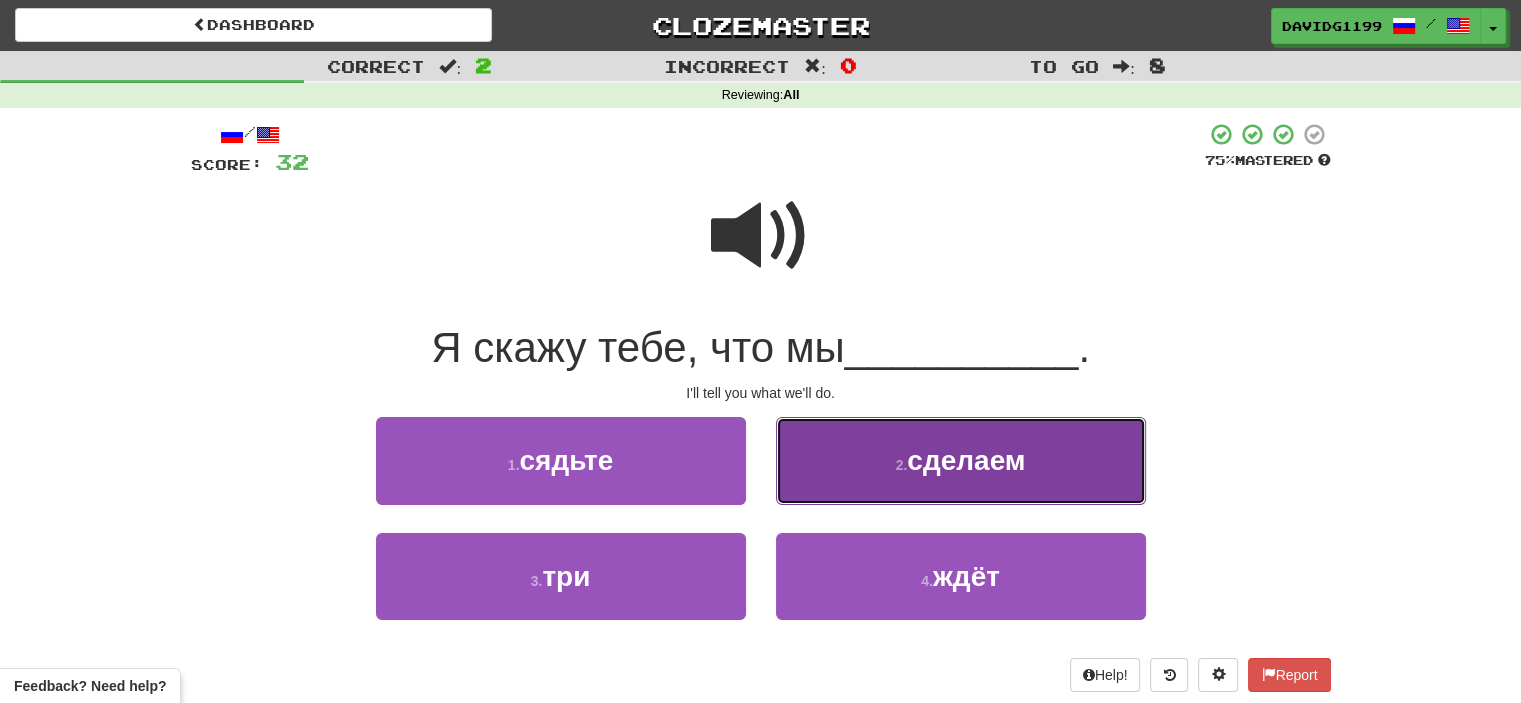 click on "2 ." at bounding box center (902, 465) 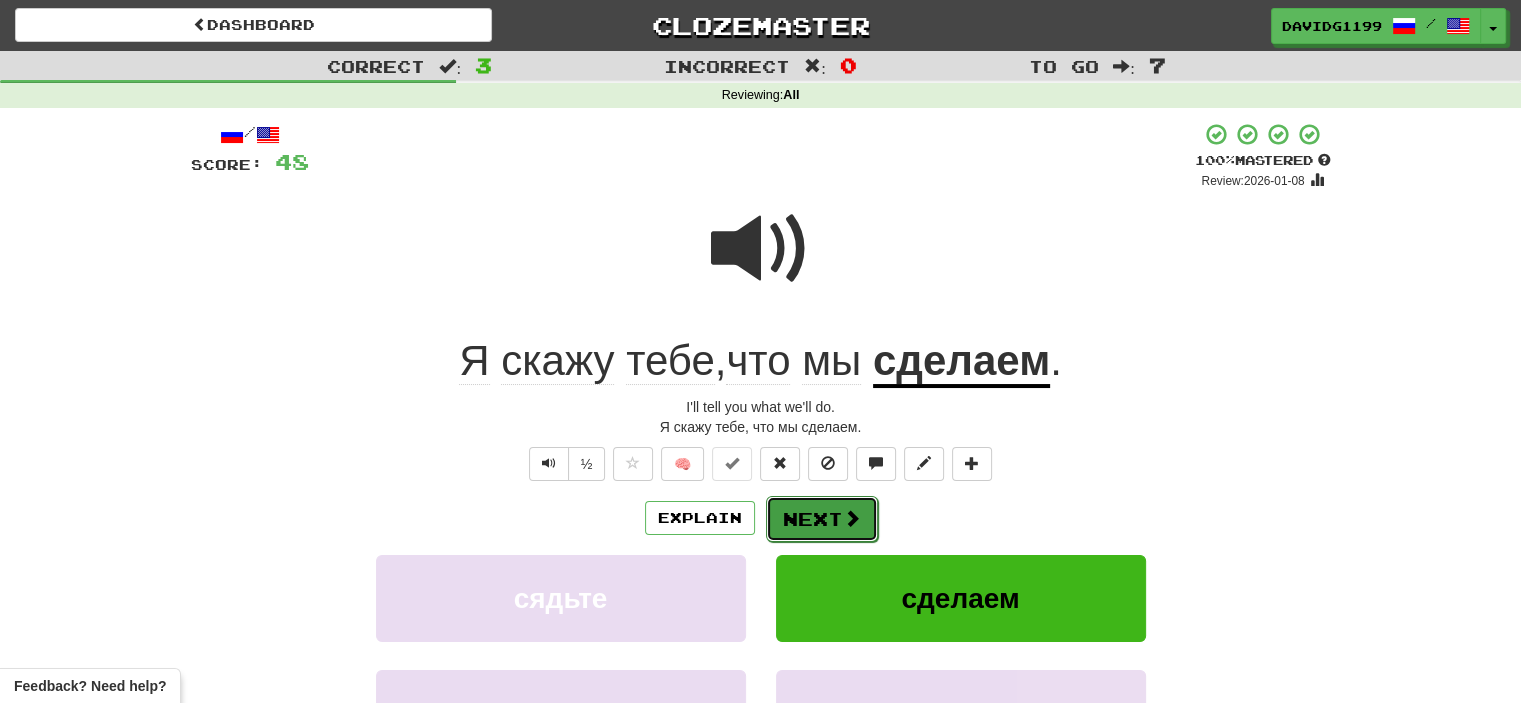 click on "Next" at bounding box center [822, 519] 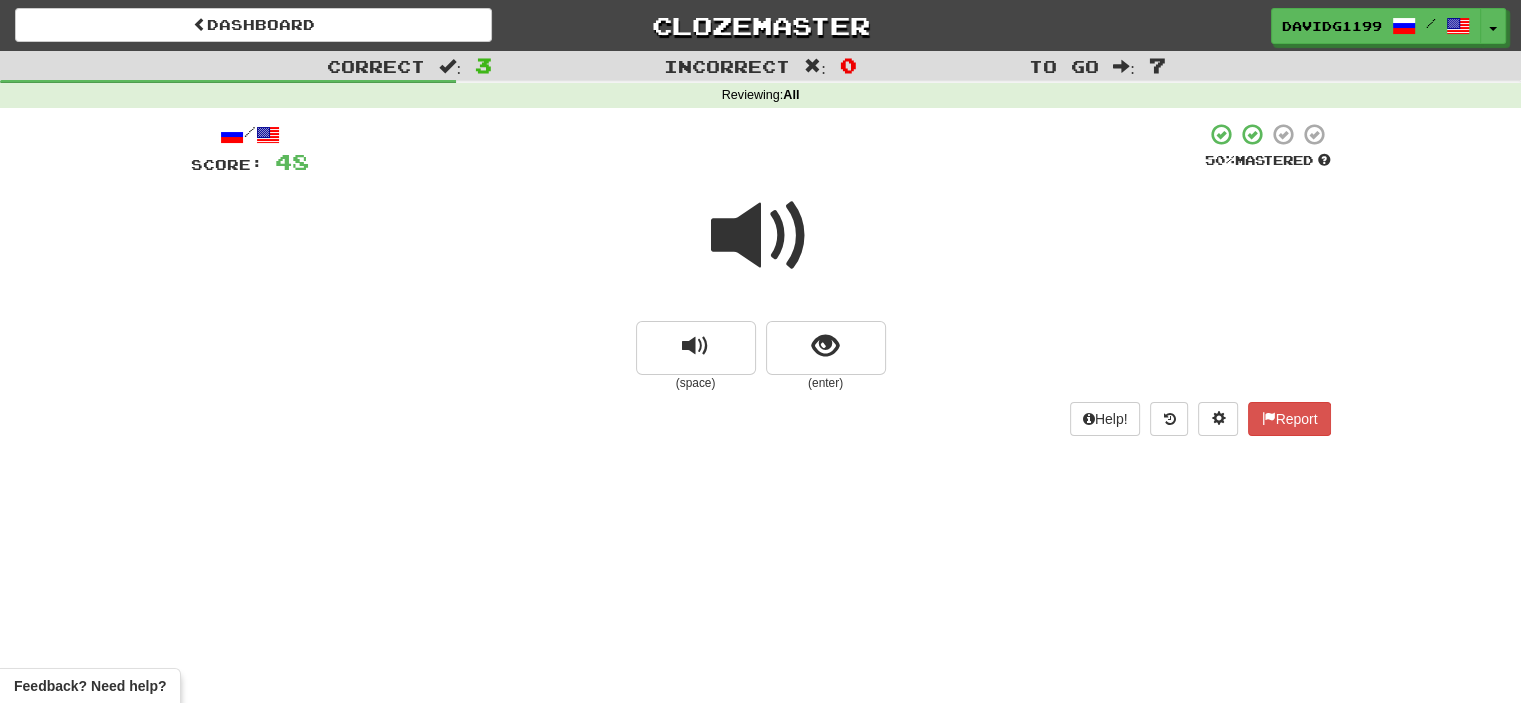 click at bounding box center [761, 236] 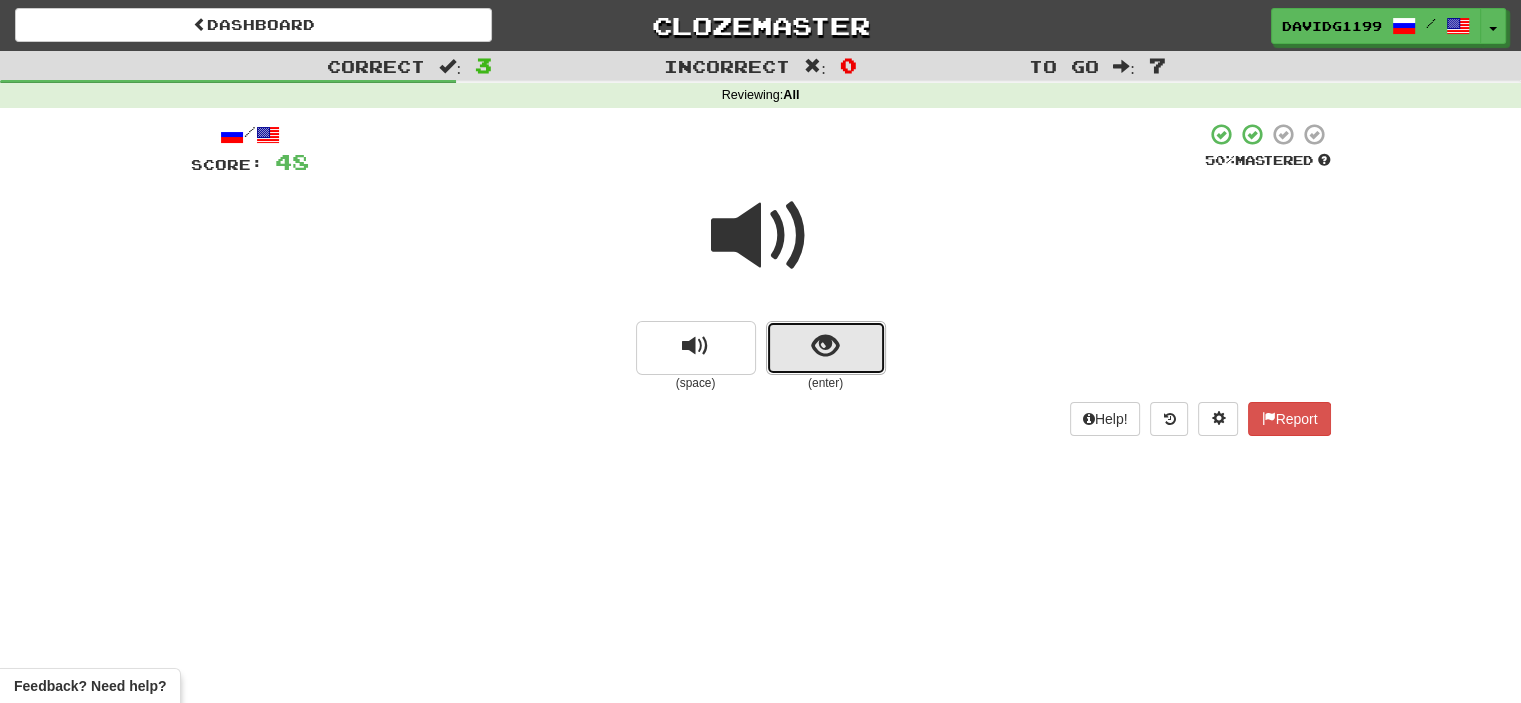 click at bounding box center (826, 348) 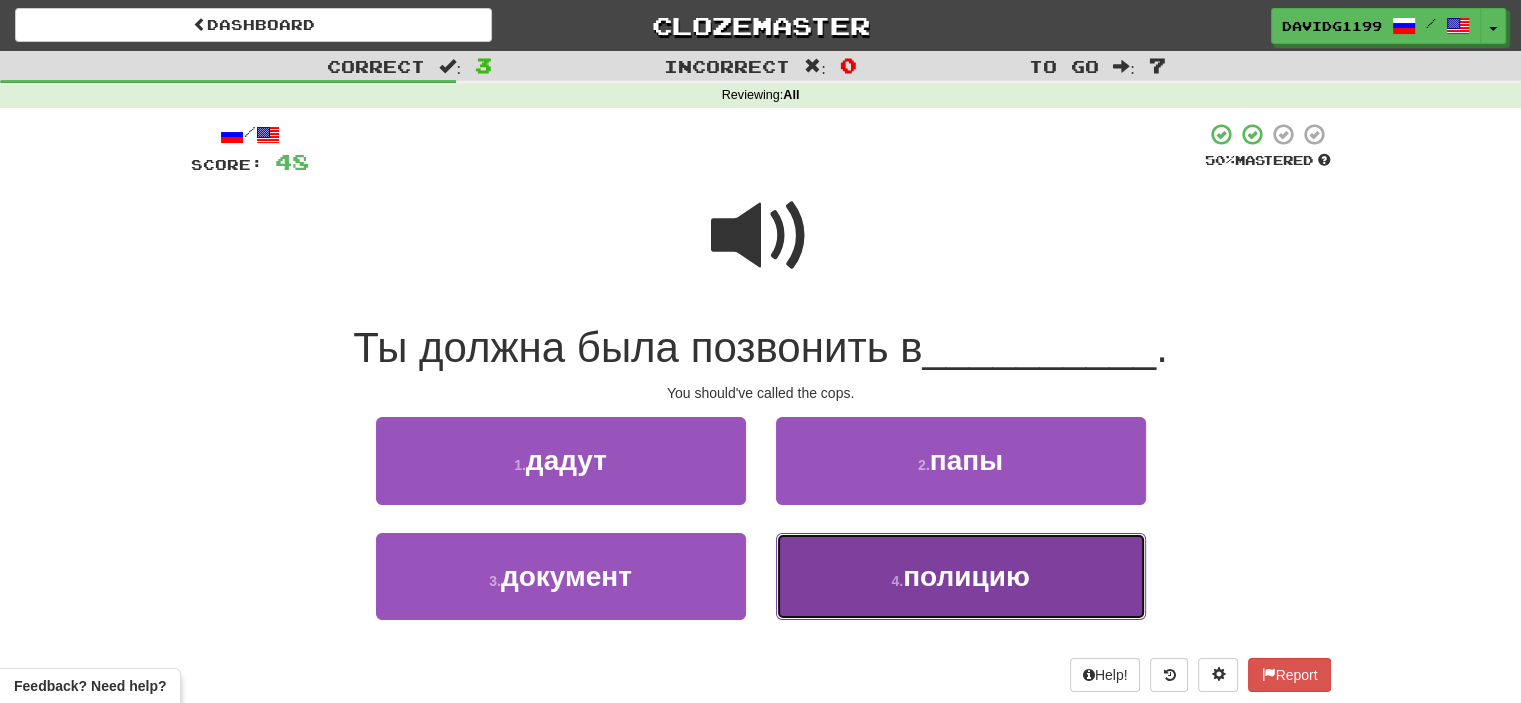 click on "4 .  полицию" at bounding box center [961, 576] 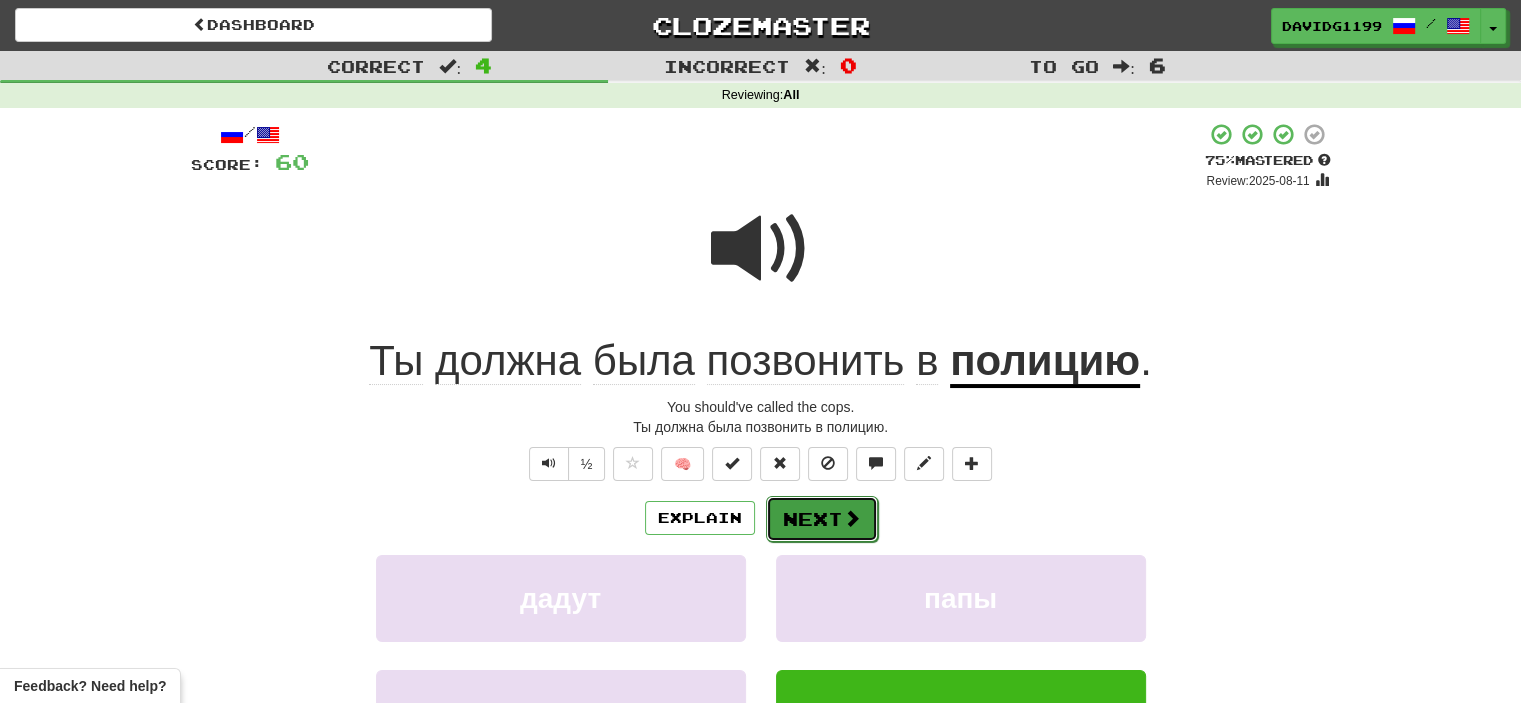 click on "Next" at bounding box center (822, 519) 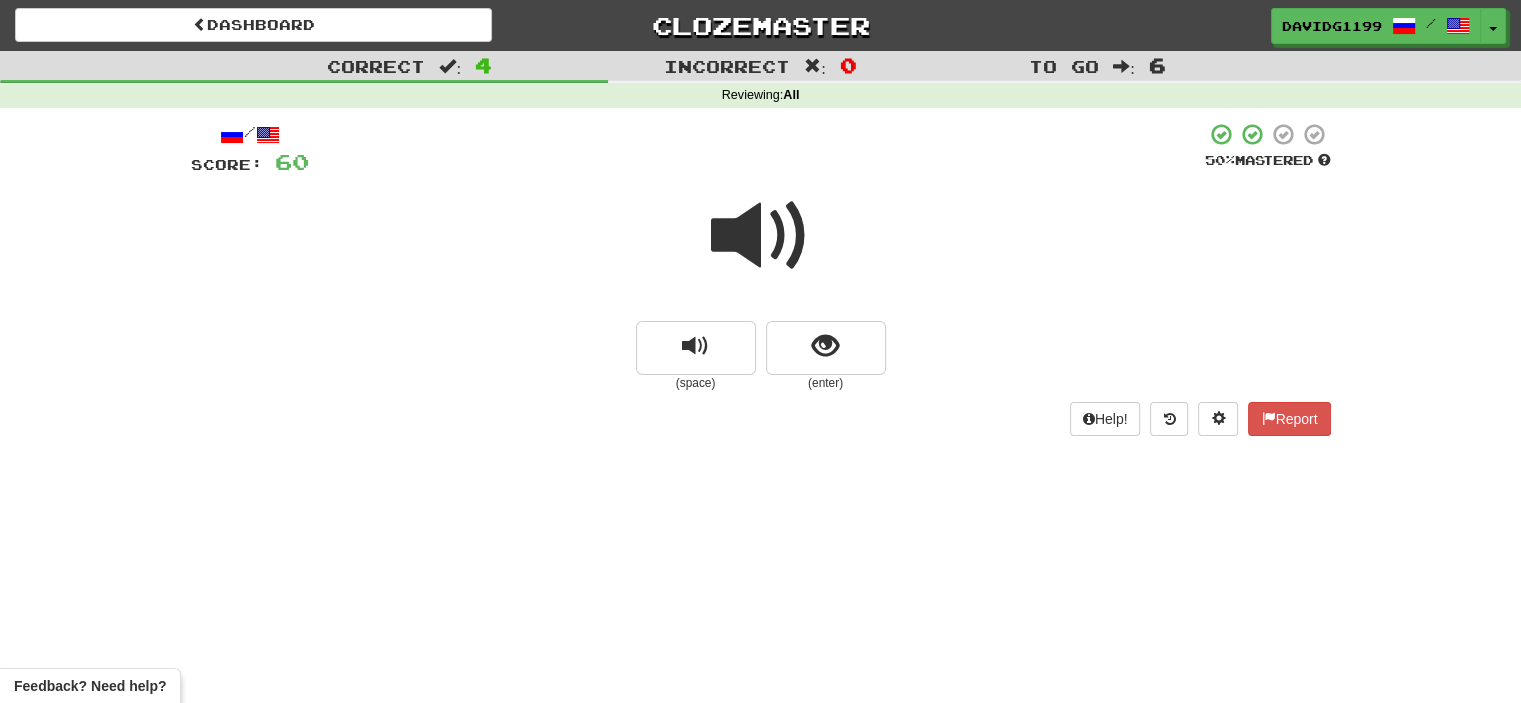 click at bounding box center (761, 236) 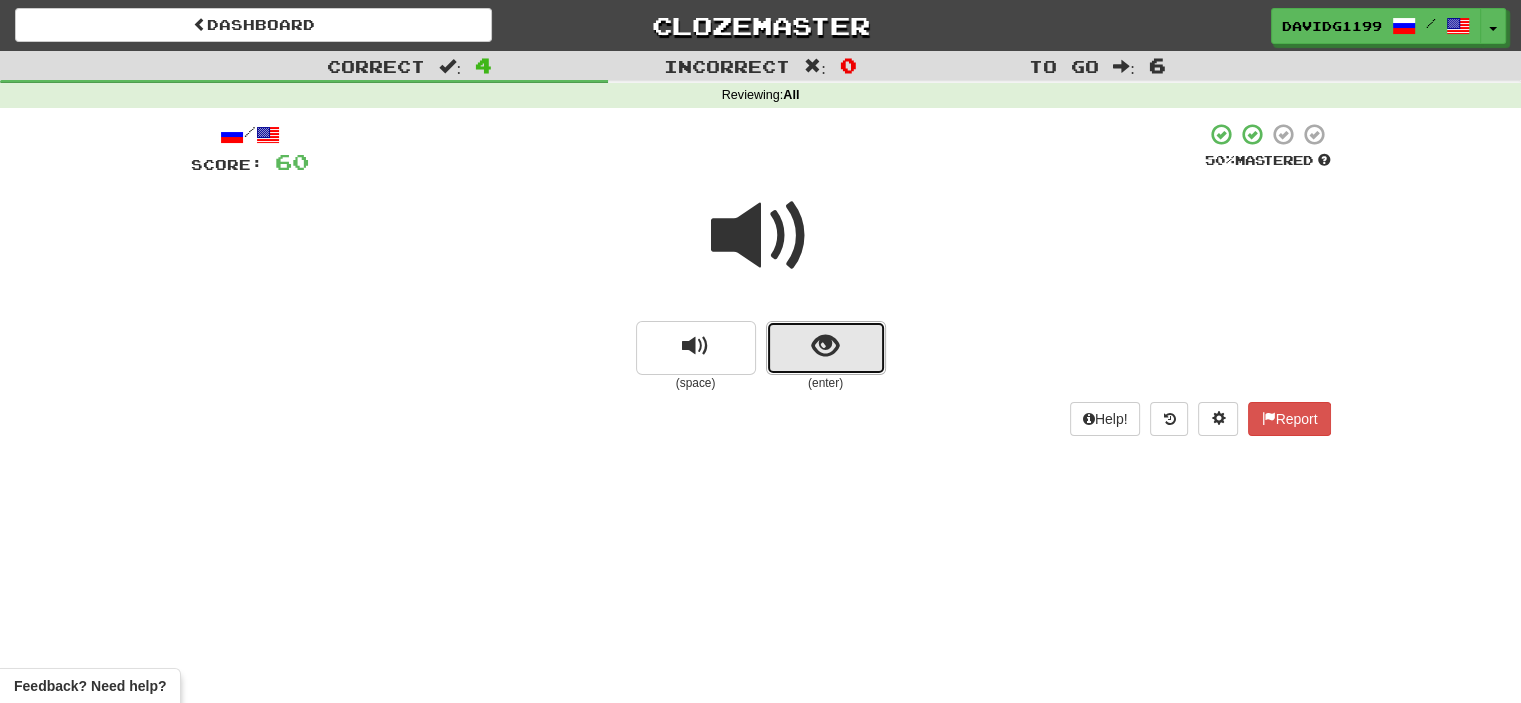 click at bounding box center [826, 348] 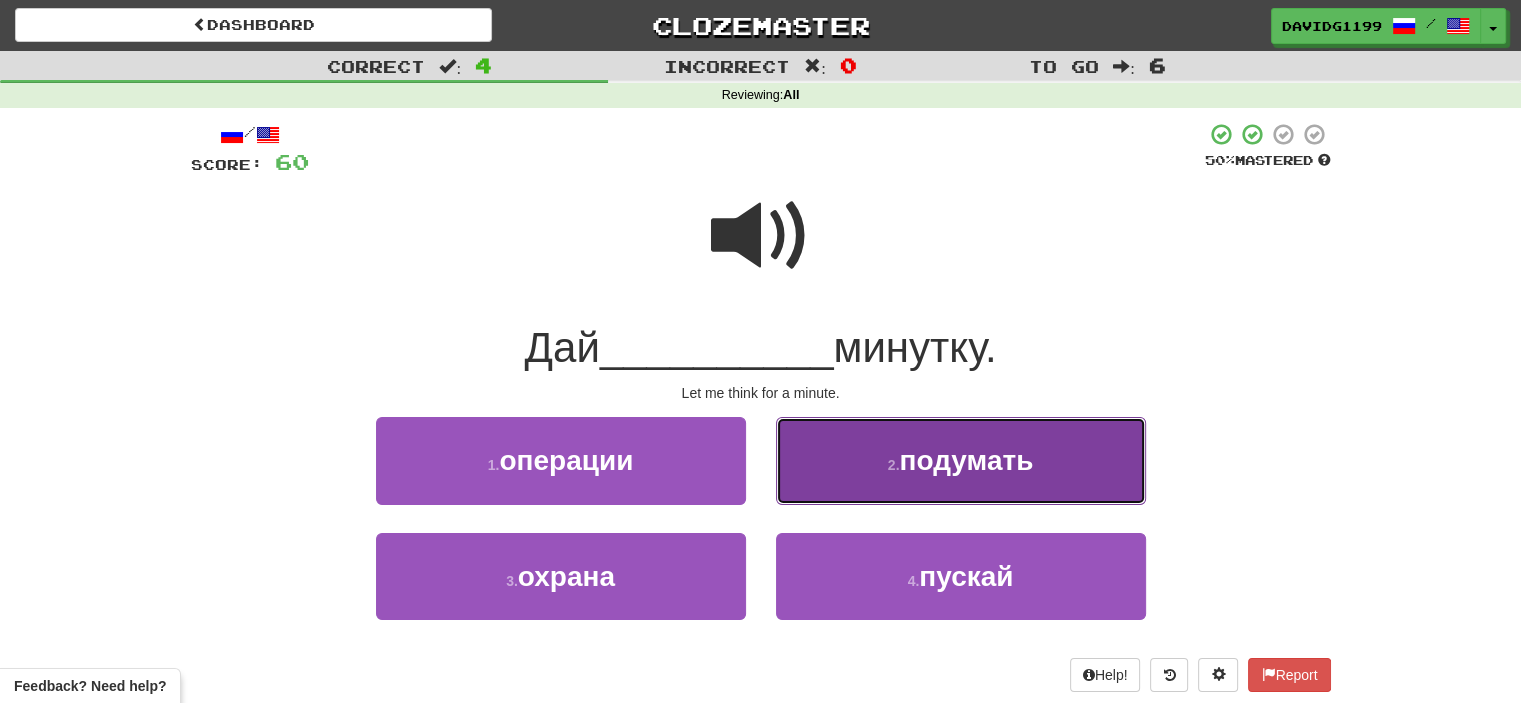 click on "2 ." at bounding box center (894, 465) 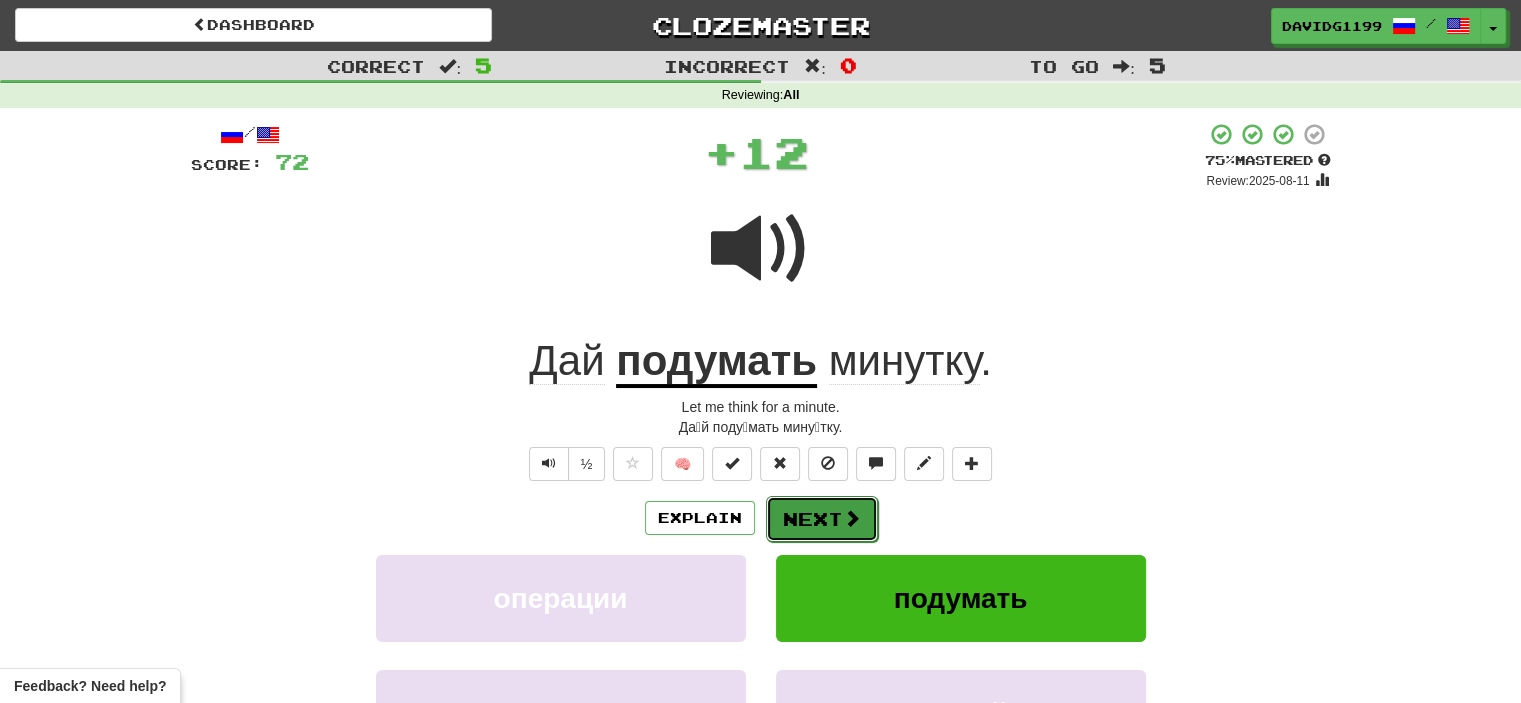click on "Next" at bounding box center [822, 519] 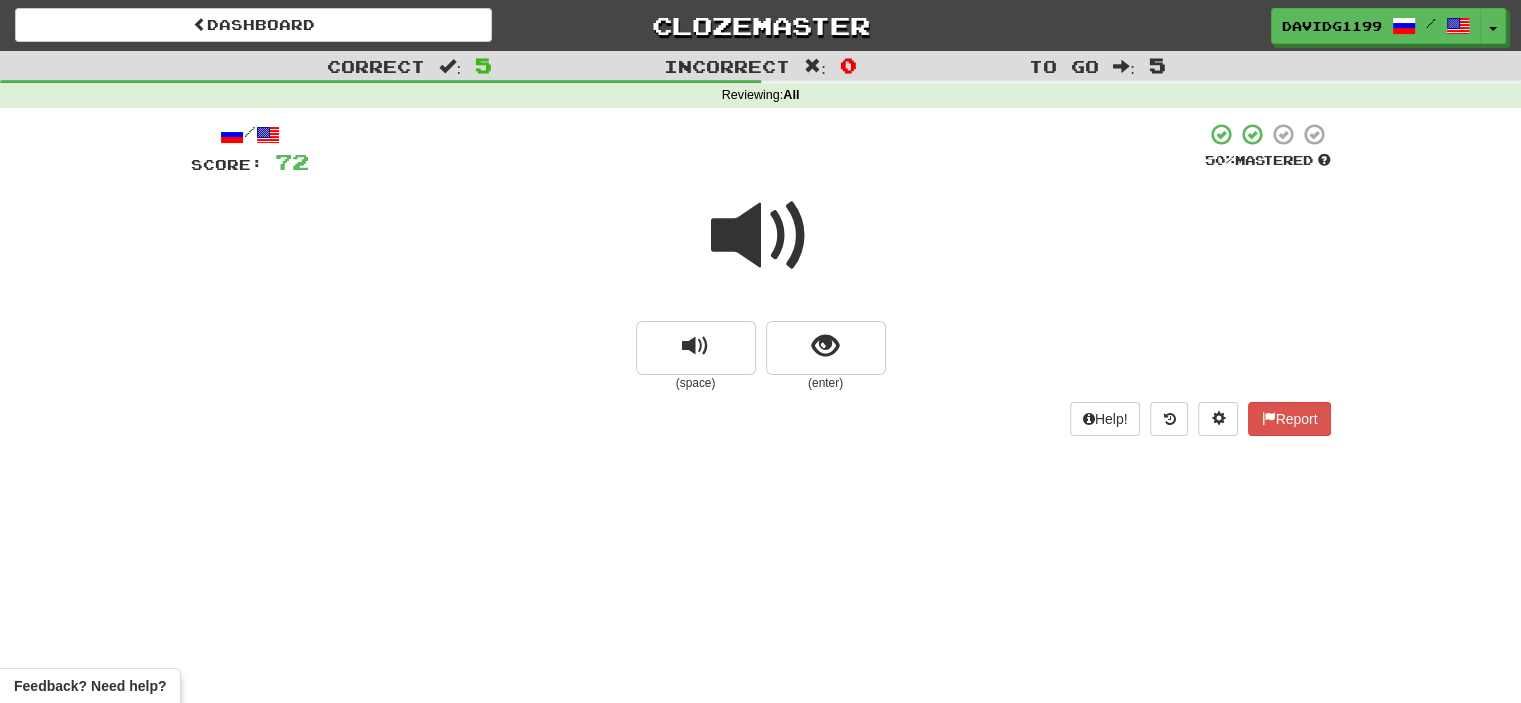 click at bounding box center (761, 236) 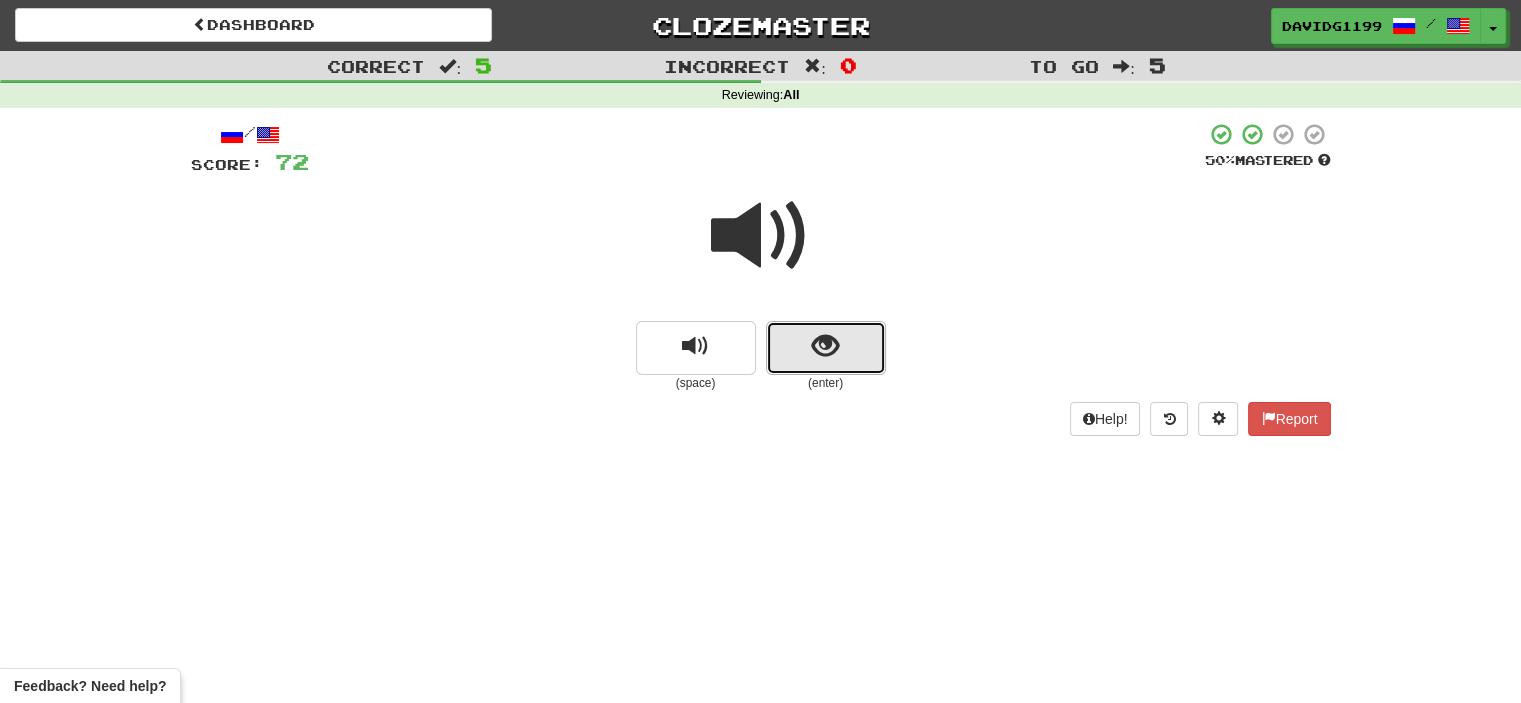 drag, startPoint x: 784, startPoint y: 352, endPoint x: 772, endPoint y: 354, distance: 12.165525 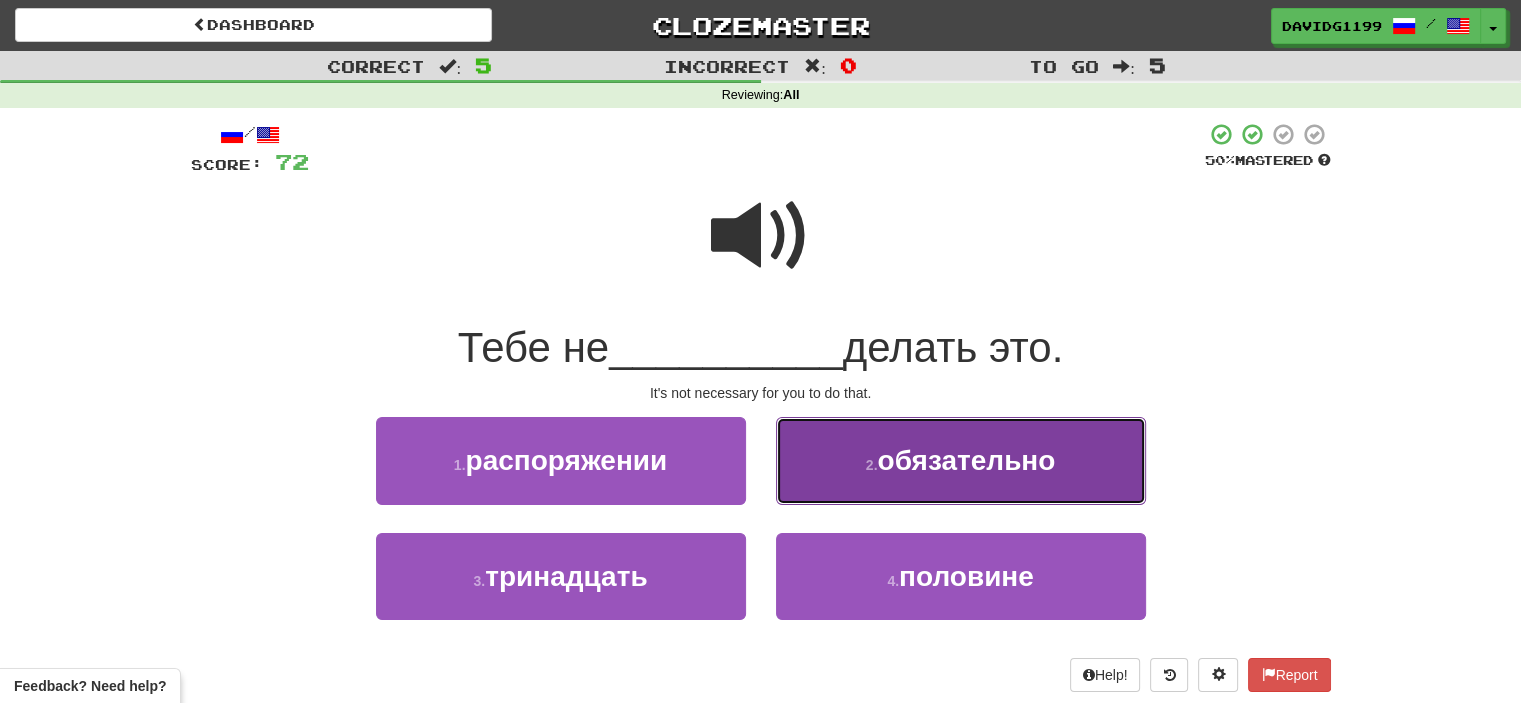 click on "2 ." at bounding box center [872, 465] 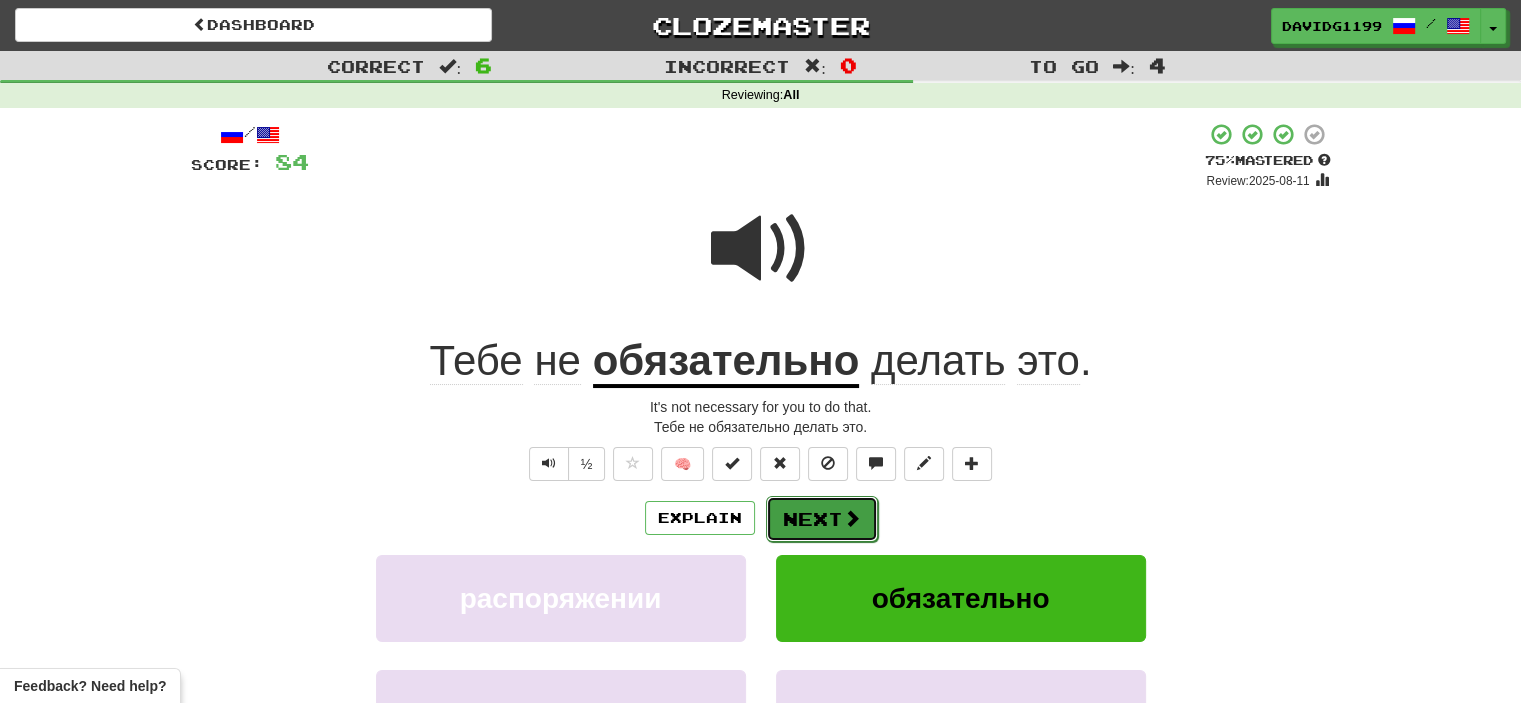 drag, startPoint x: 821, startPoint y: 532, endPoint x: 810, endPoint y: 530, distance: 11.18034 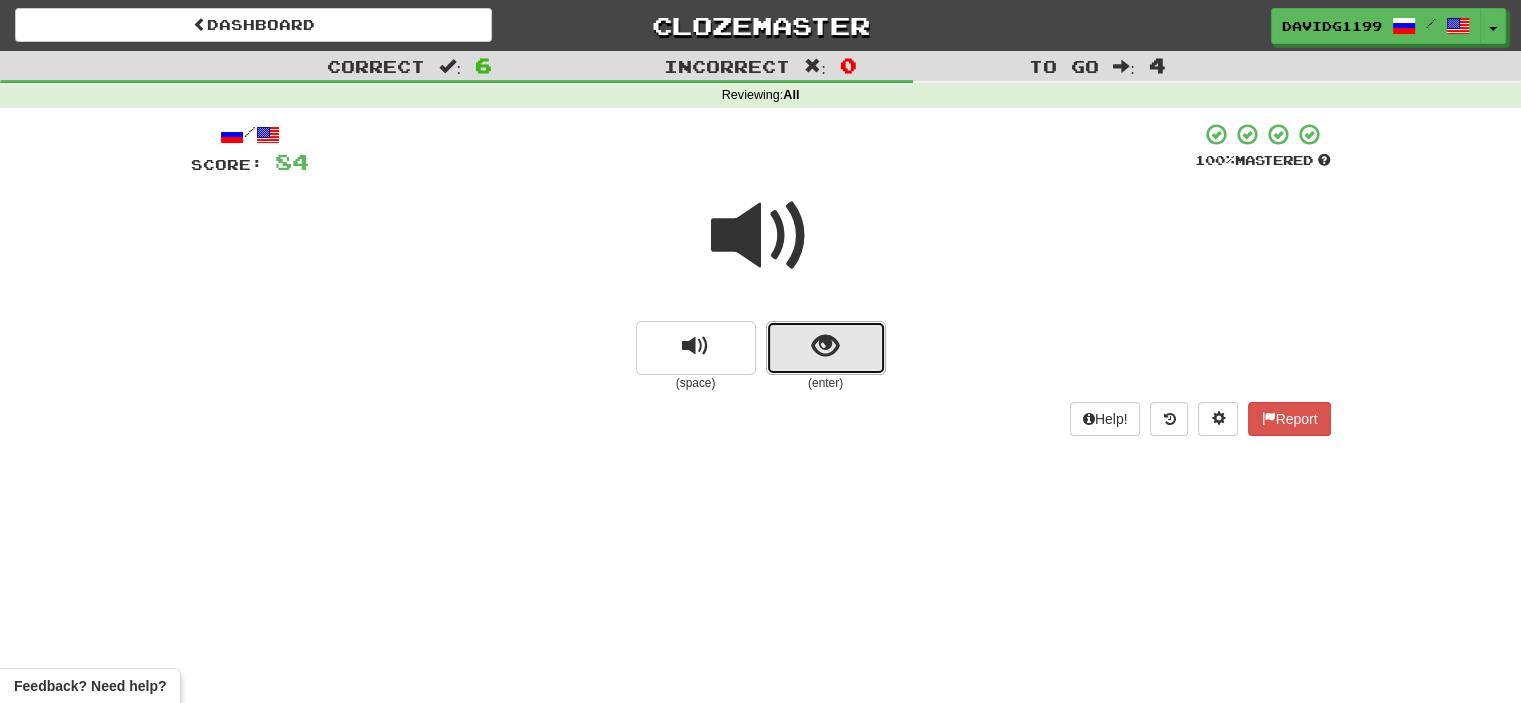 click at bounding box center [826, 348] 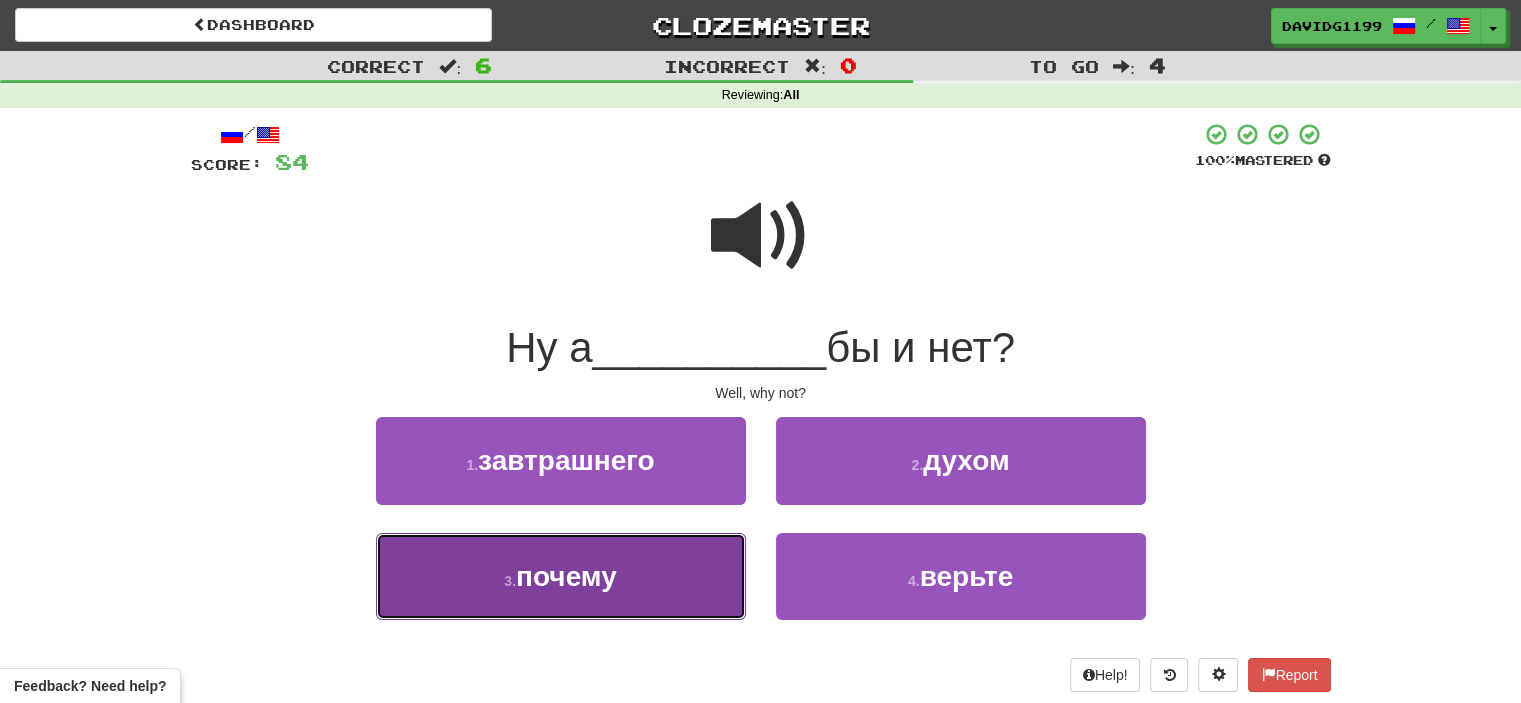 drag, startPoint x: 691, startPoint y: 567, endPoint x: 658, endPoint y: 574, distance: 33.734257 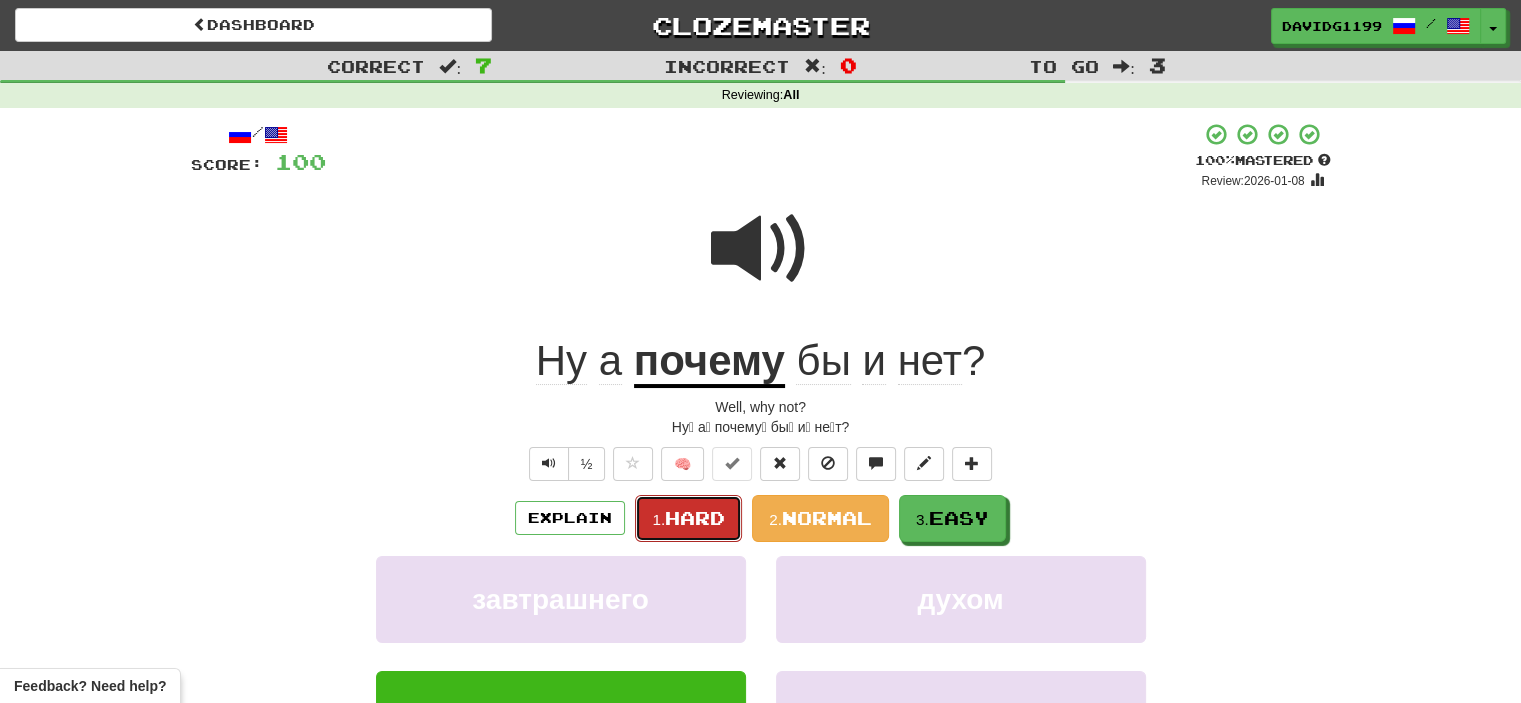 click on "Hard" at bounding box center (695, 518) 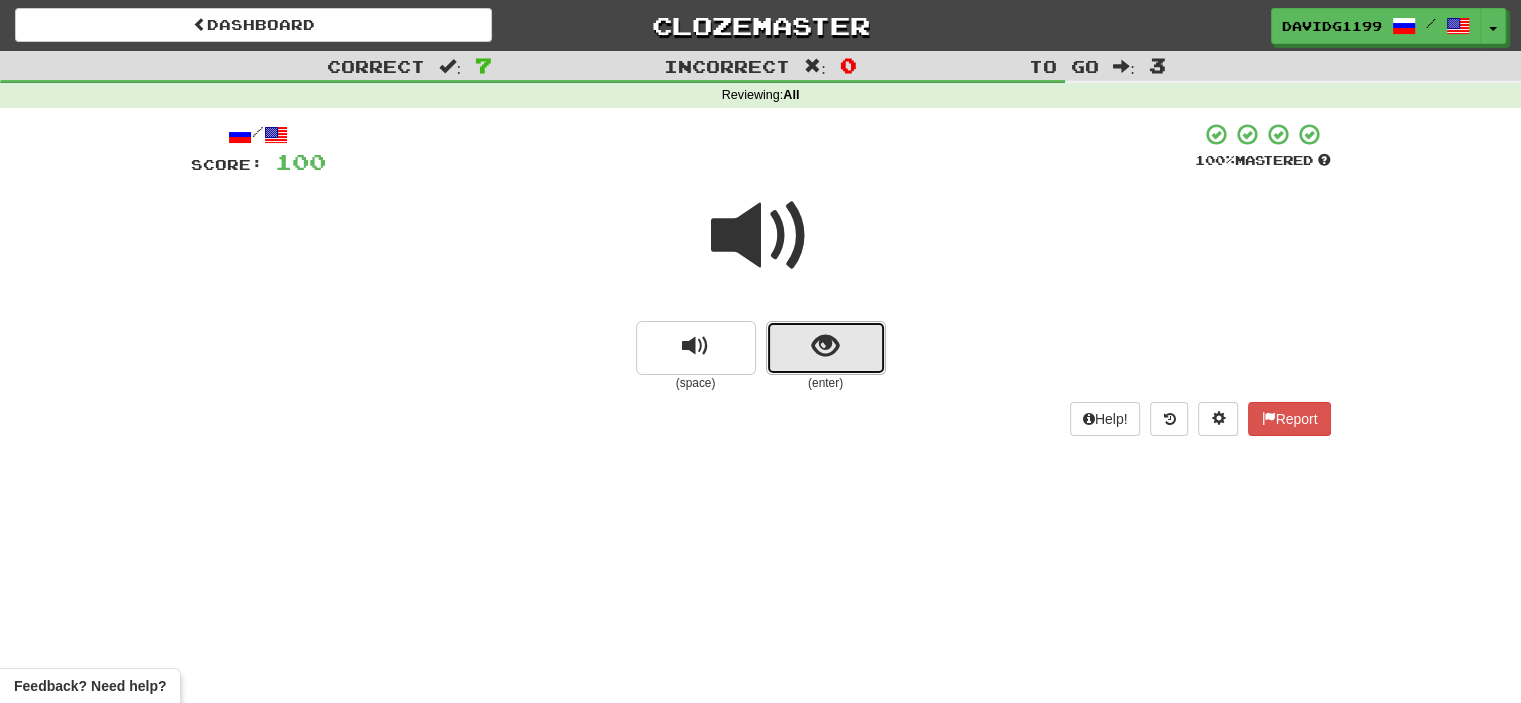 click at bounding box center [826, 348] 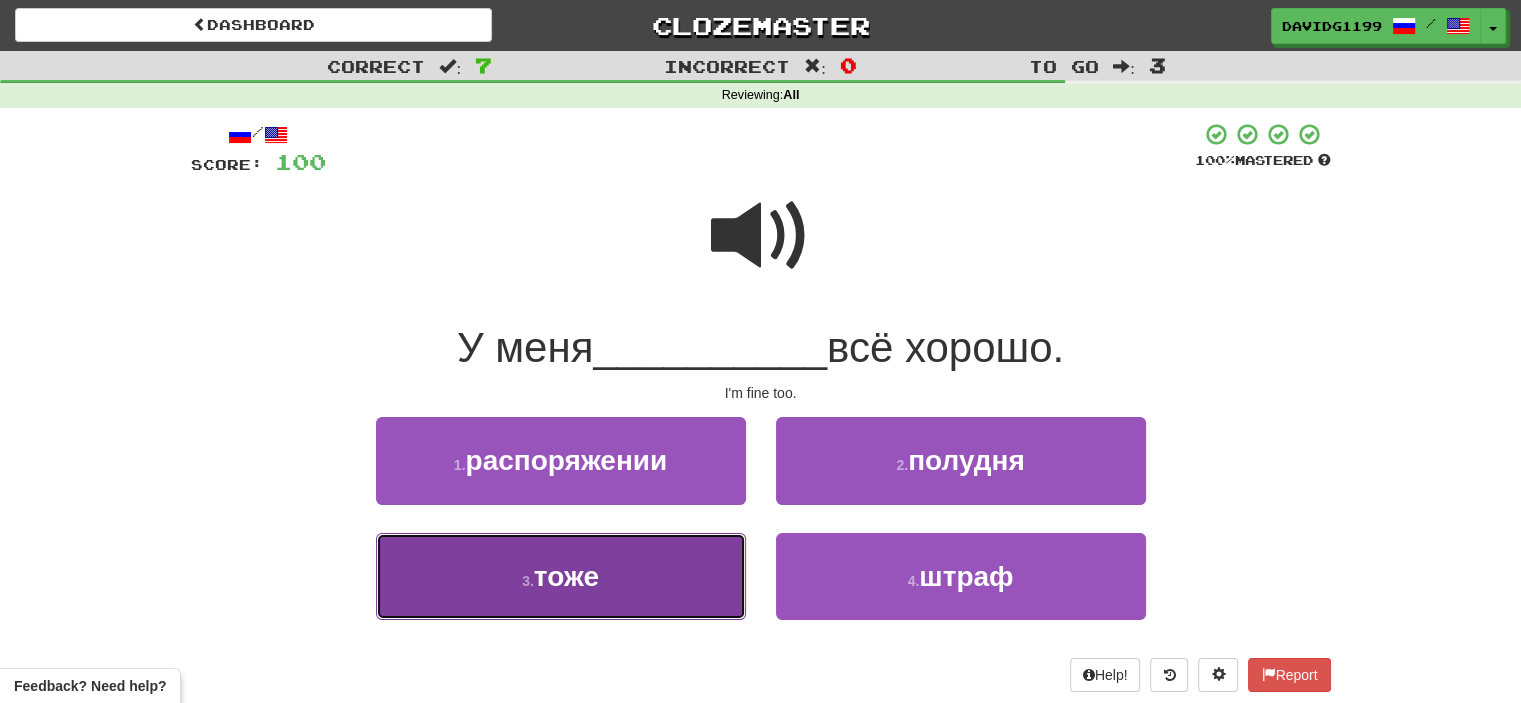 click on "3 .  тоже" at bounding box center [561, 576] 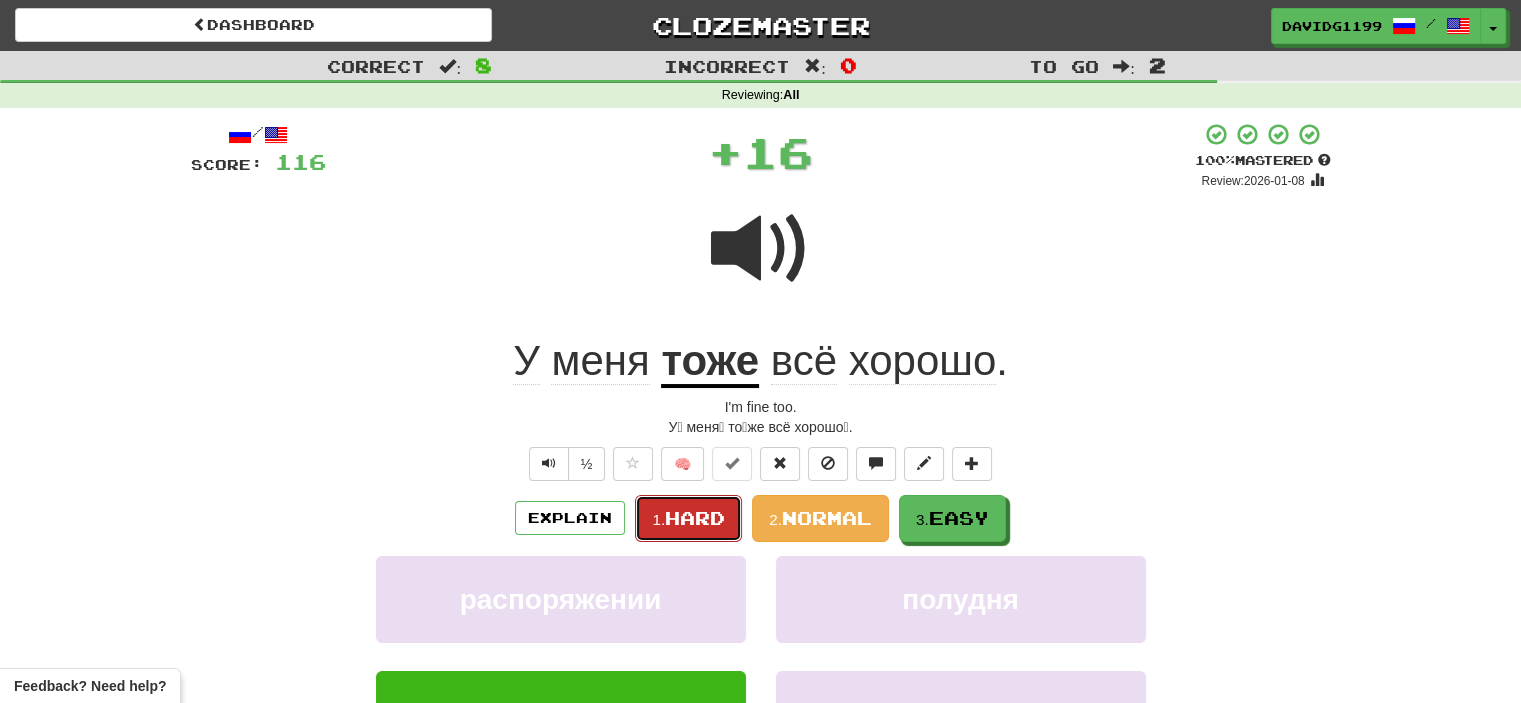 click on "Hard" at bounding box center (695, 518) 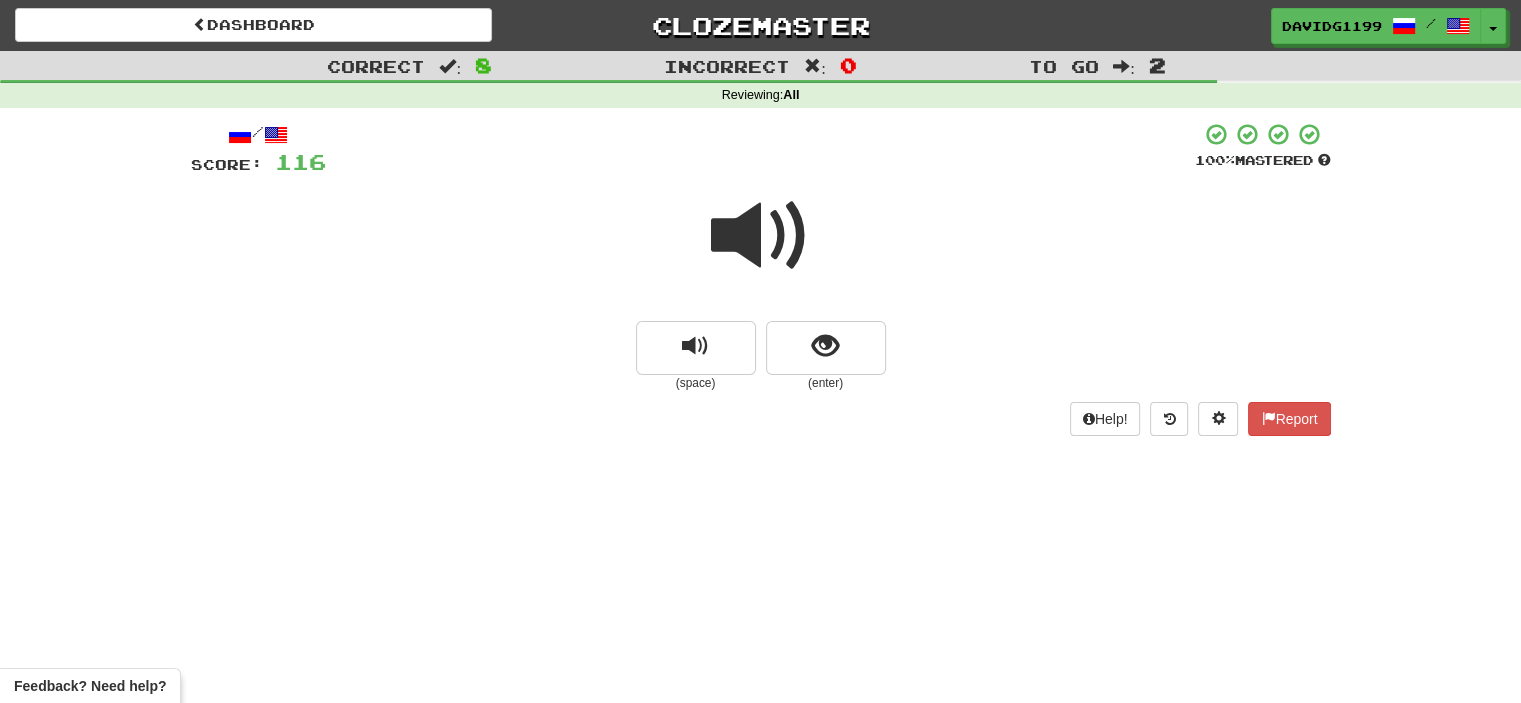 click at bounding box center [761, 236] 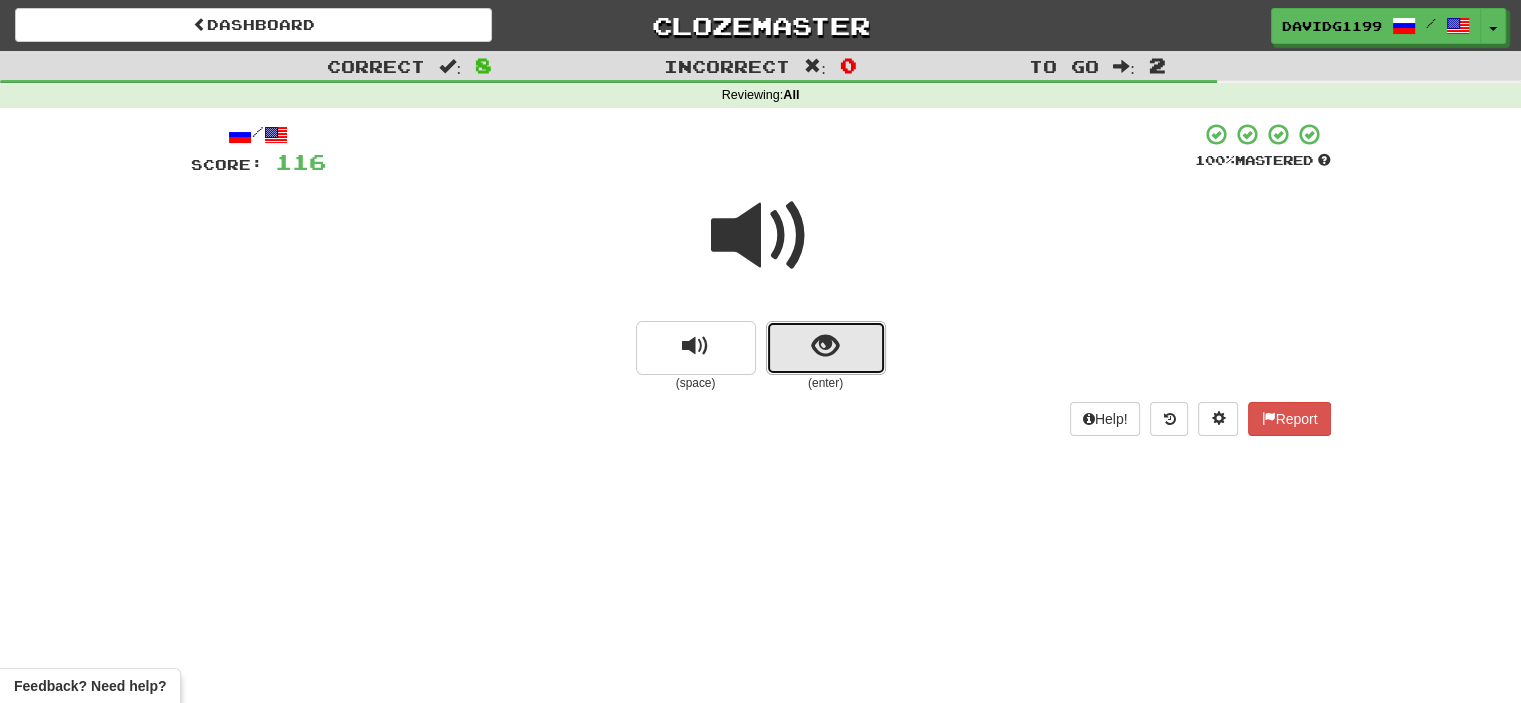 click at bounding box center [826, 348] 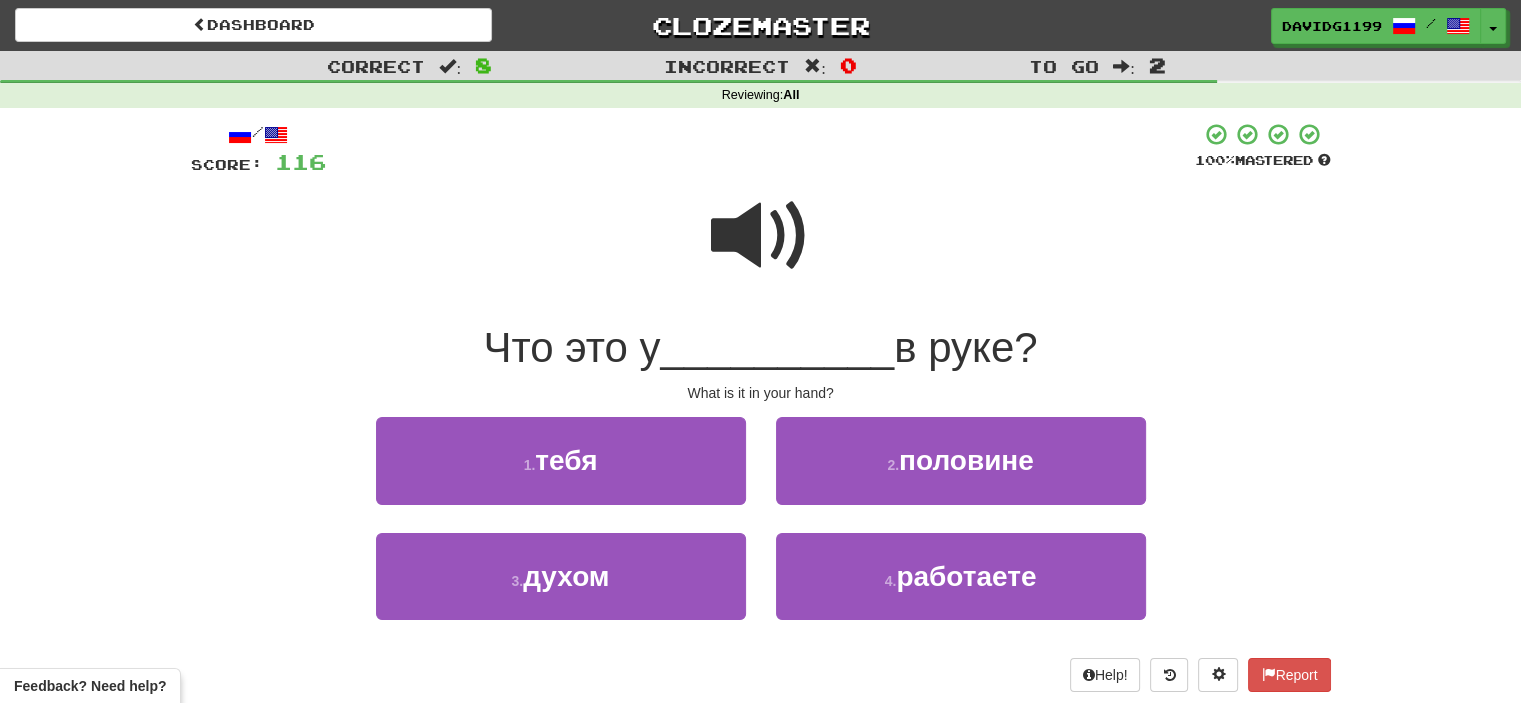 click at bounding box center (761, 236) 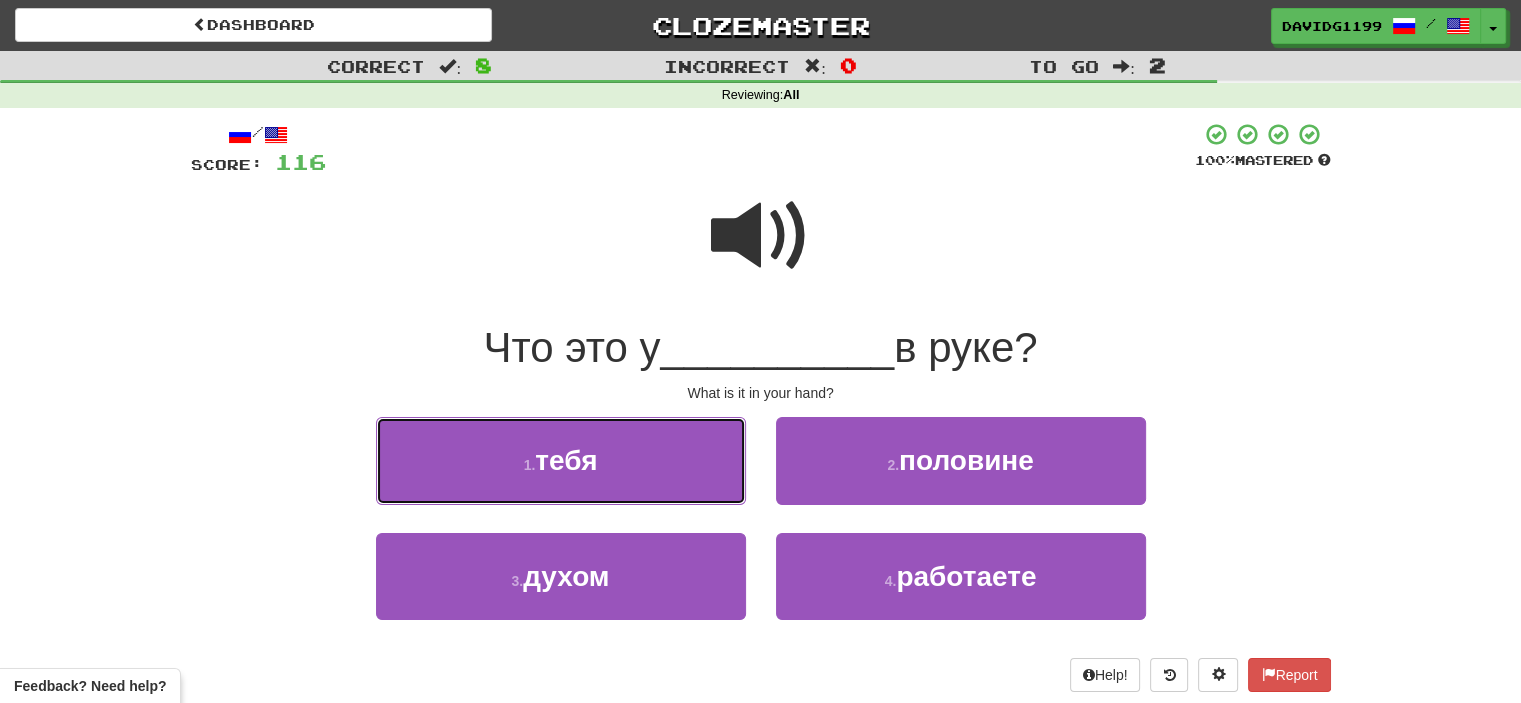 drag, startPoint x: 652, startPoint y: 466, endPoint x: 608, endPoint y: 463, distance: 44.102154 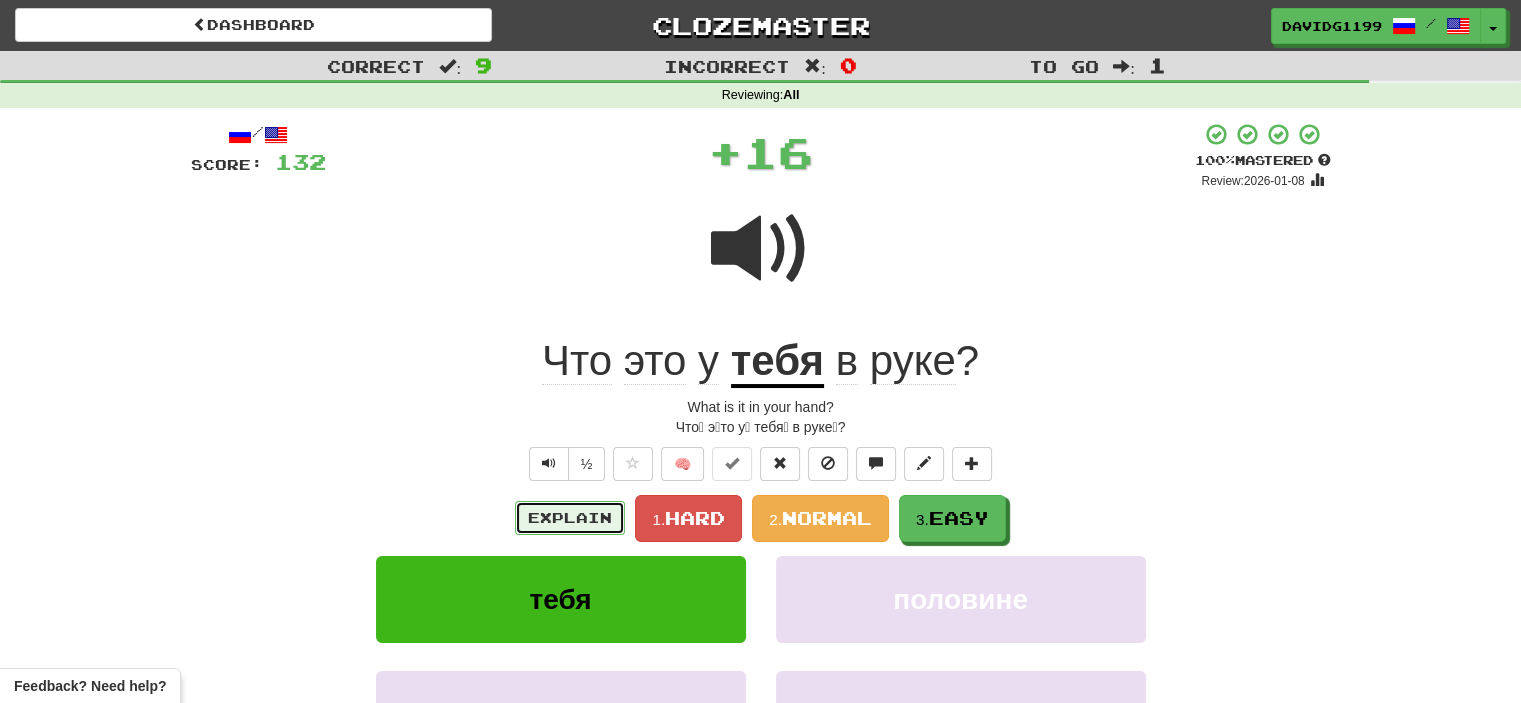 click on "Explain" at bounding box center [570, 518] 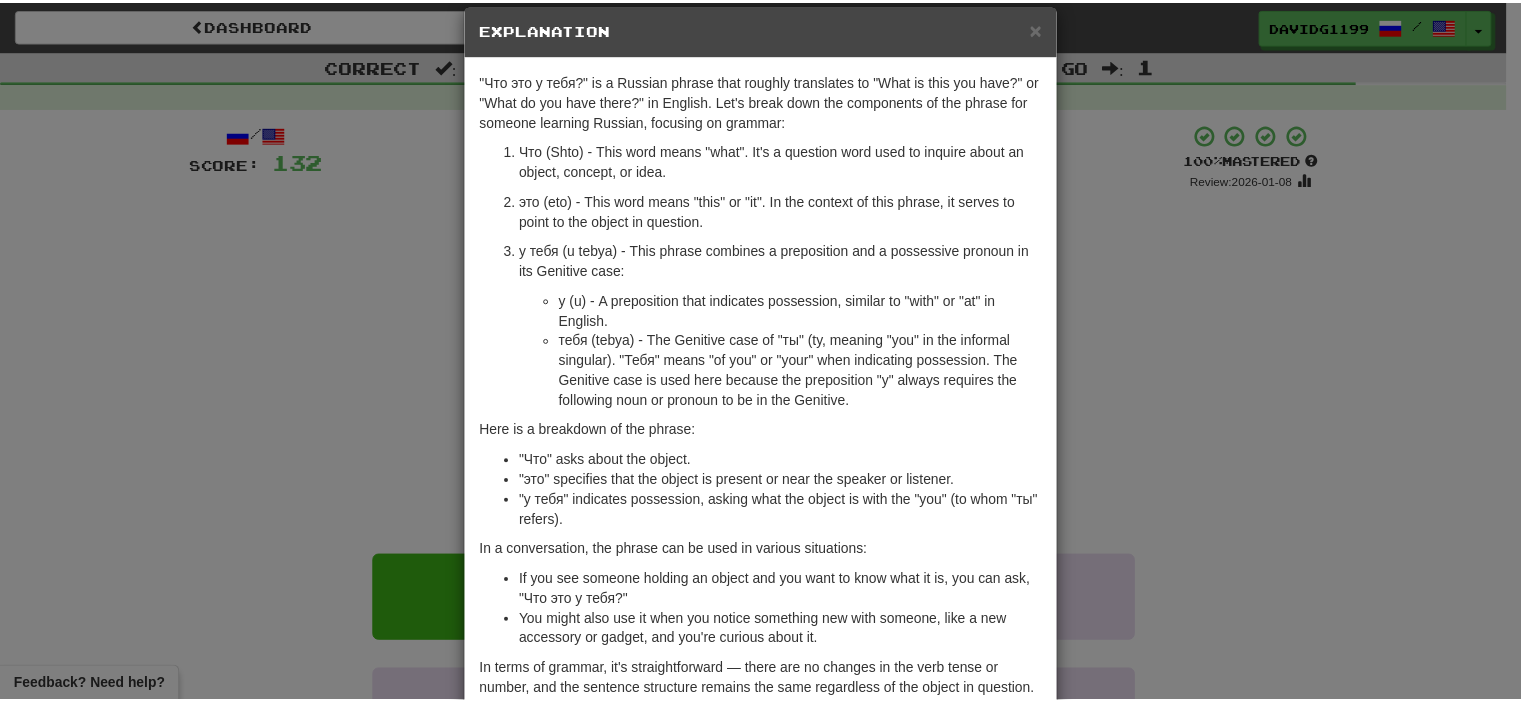 scroll, scrollTop: 0, scrollLeft: 0, axis: both 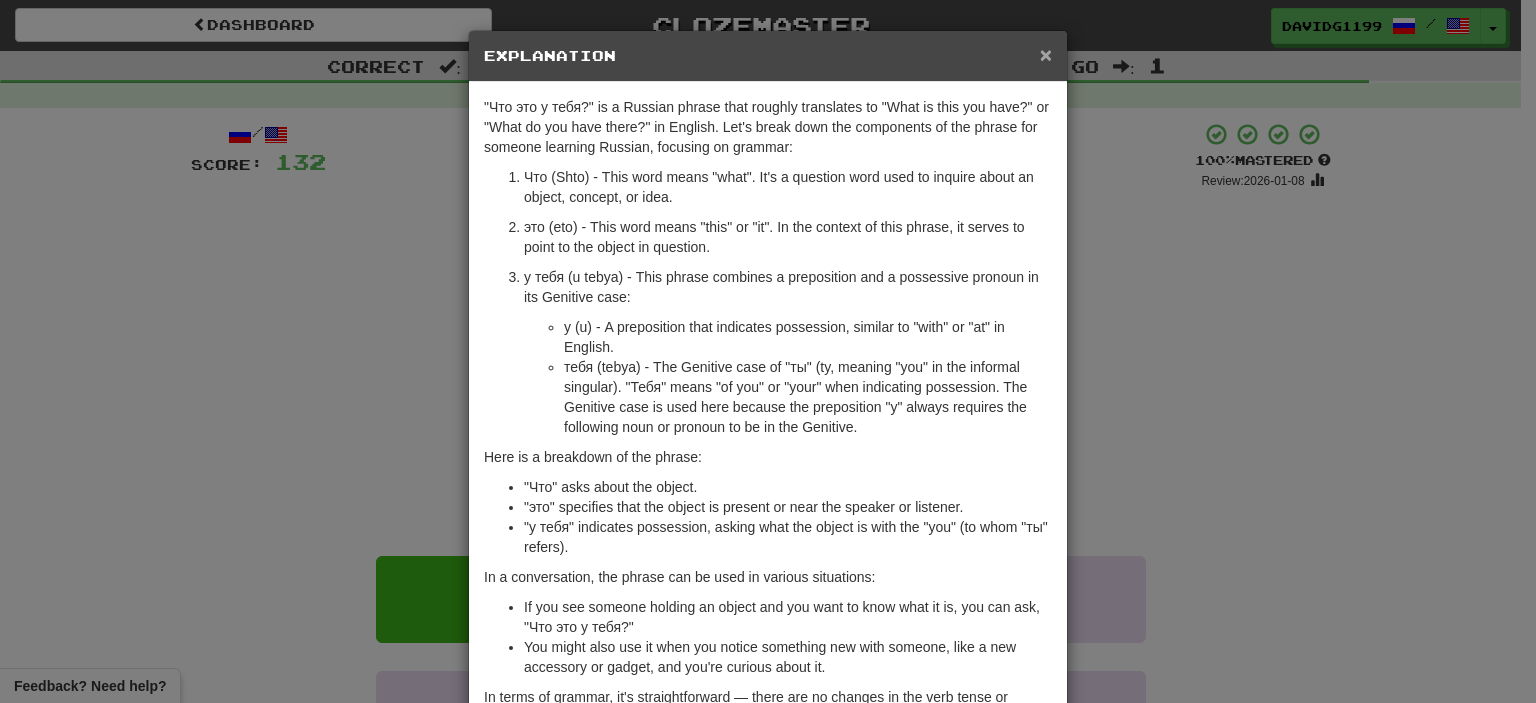click on "×" at bounding box center (1046, 54) 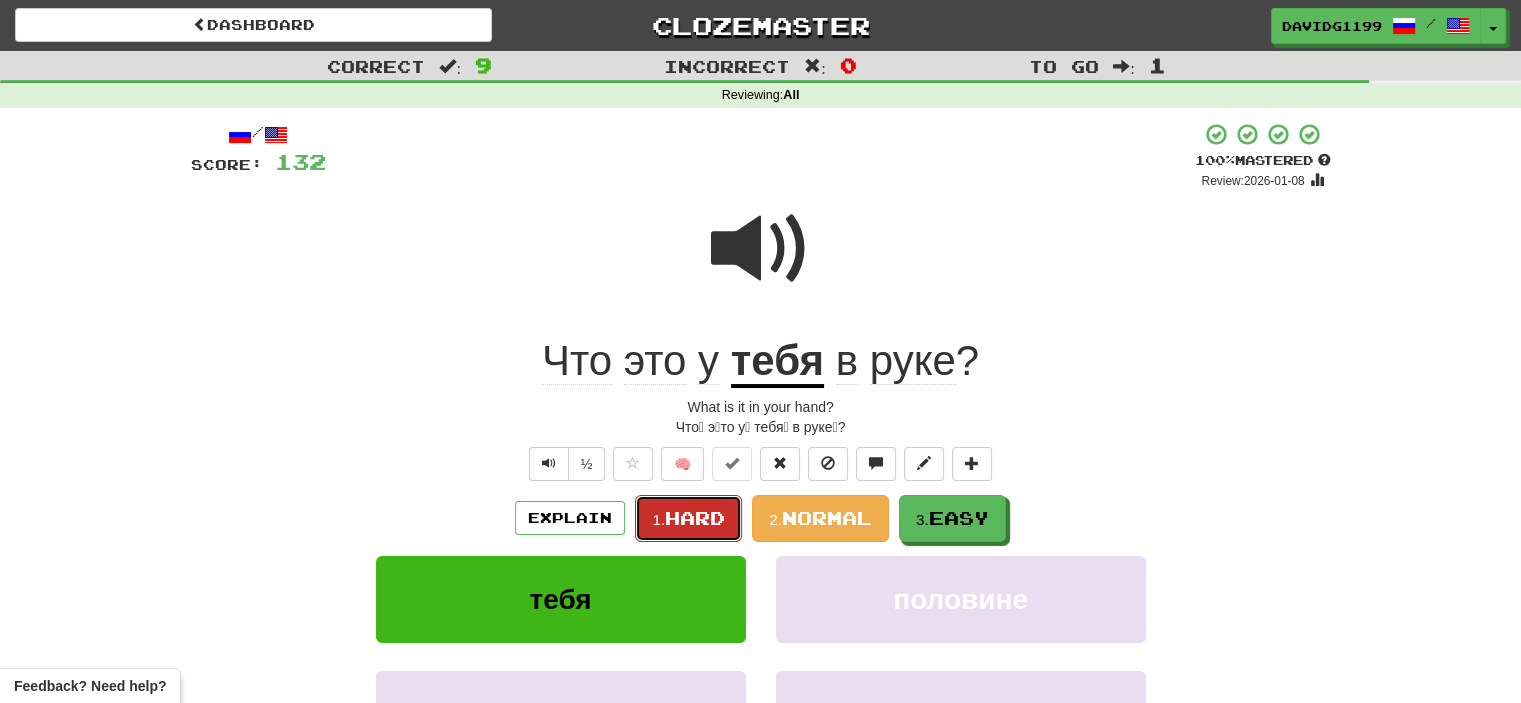 click on "Hard" at bounding box center [695, 518] 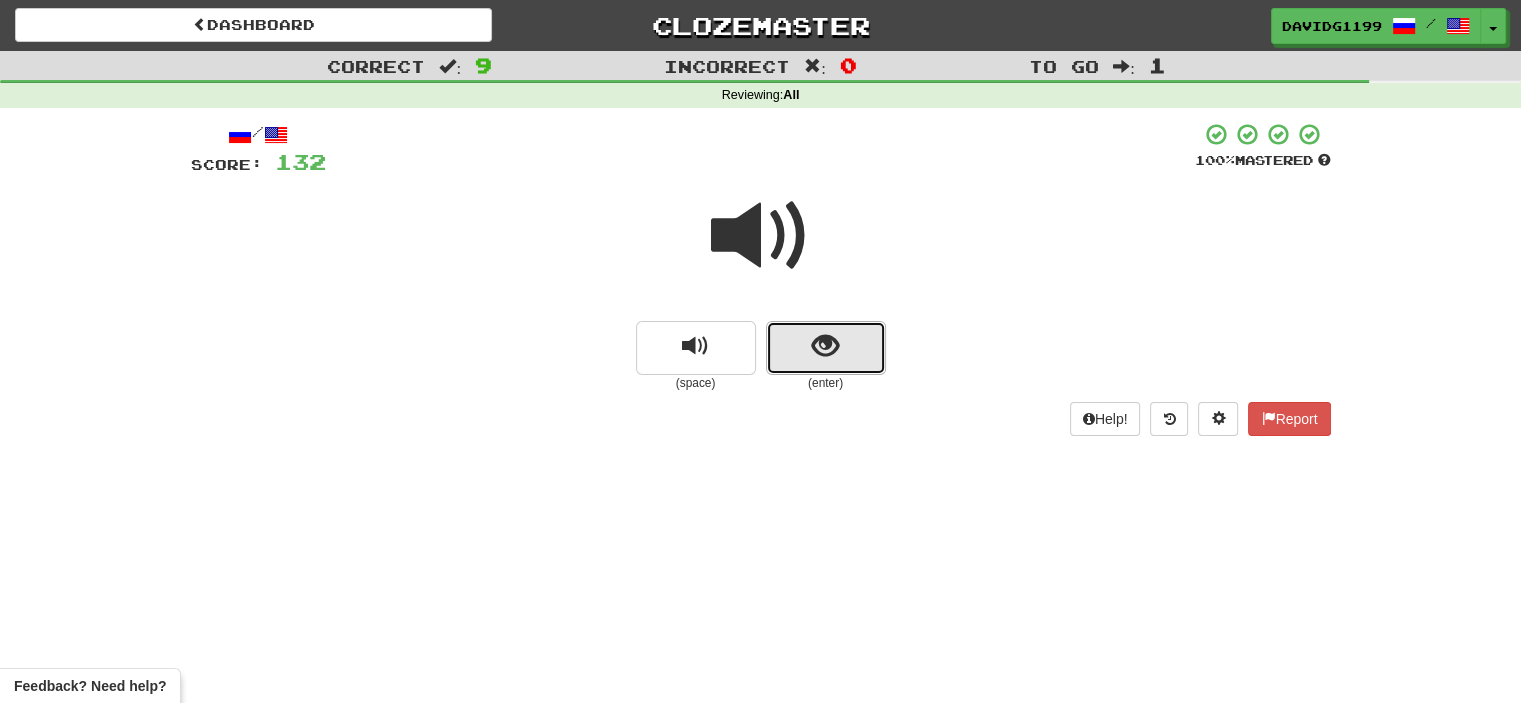 click at bounding box center (826, 348) 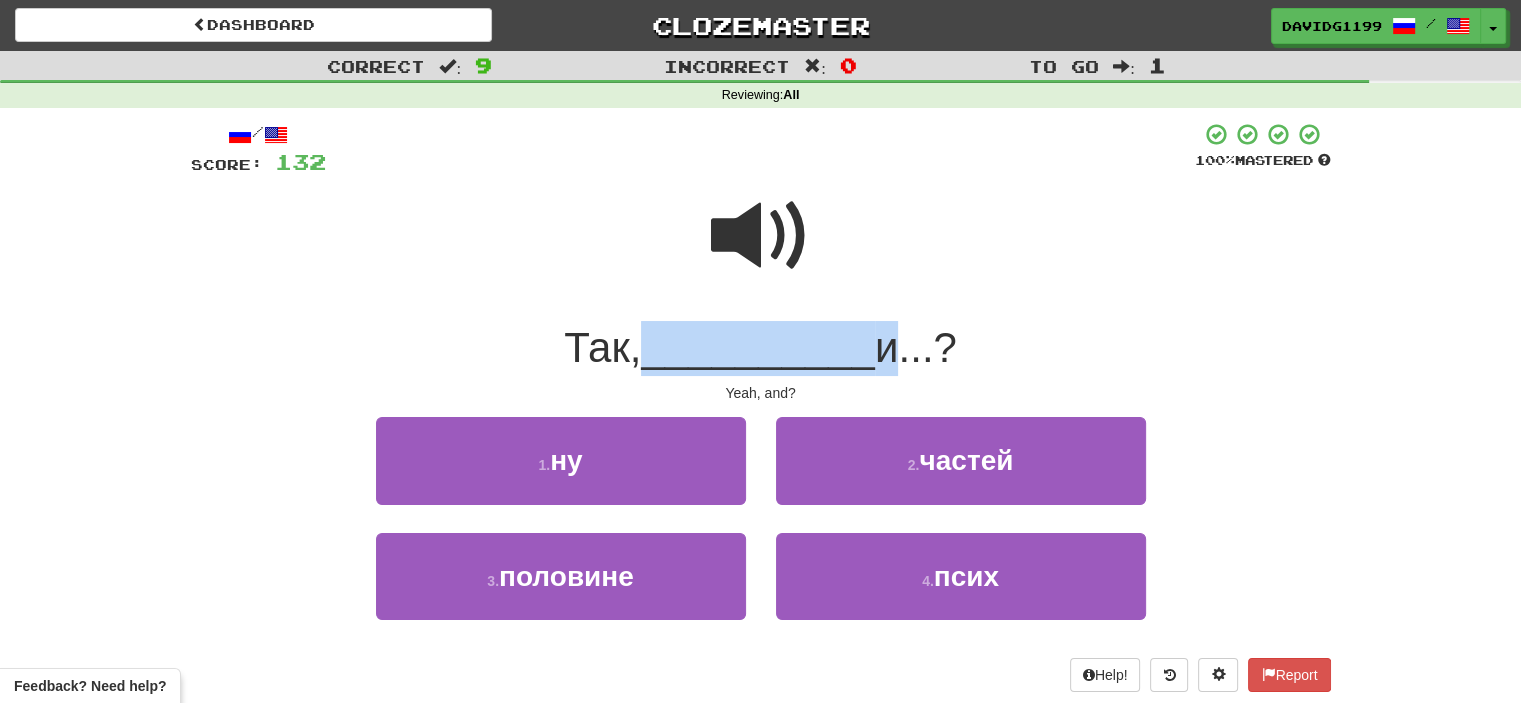 click on "__________" at bounding box center (758, 347) 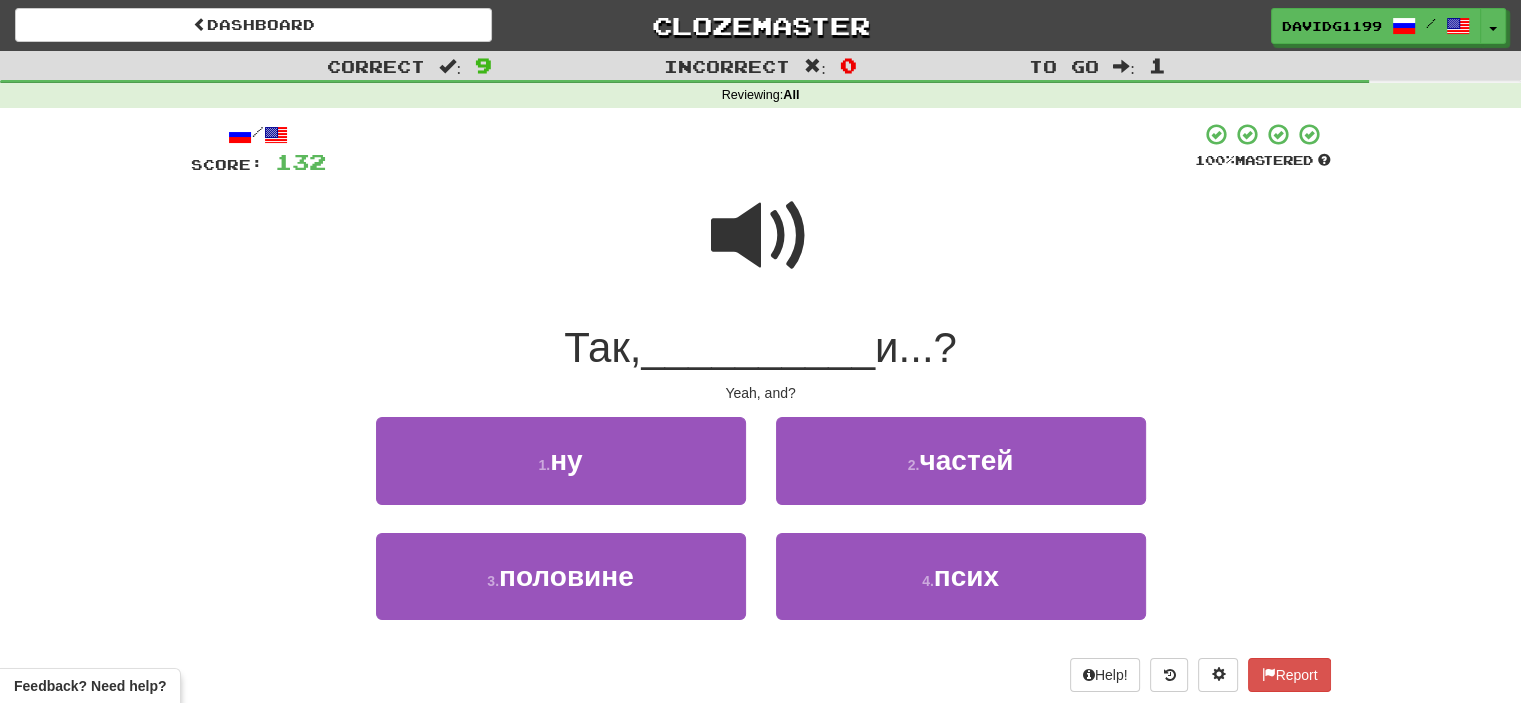 click at bounding box center [761, 249] 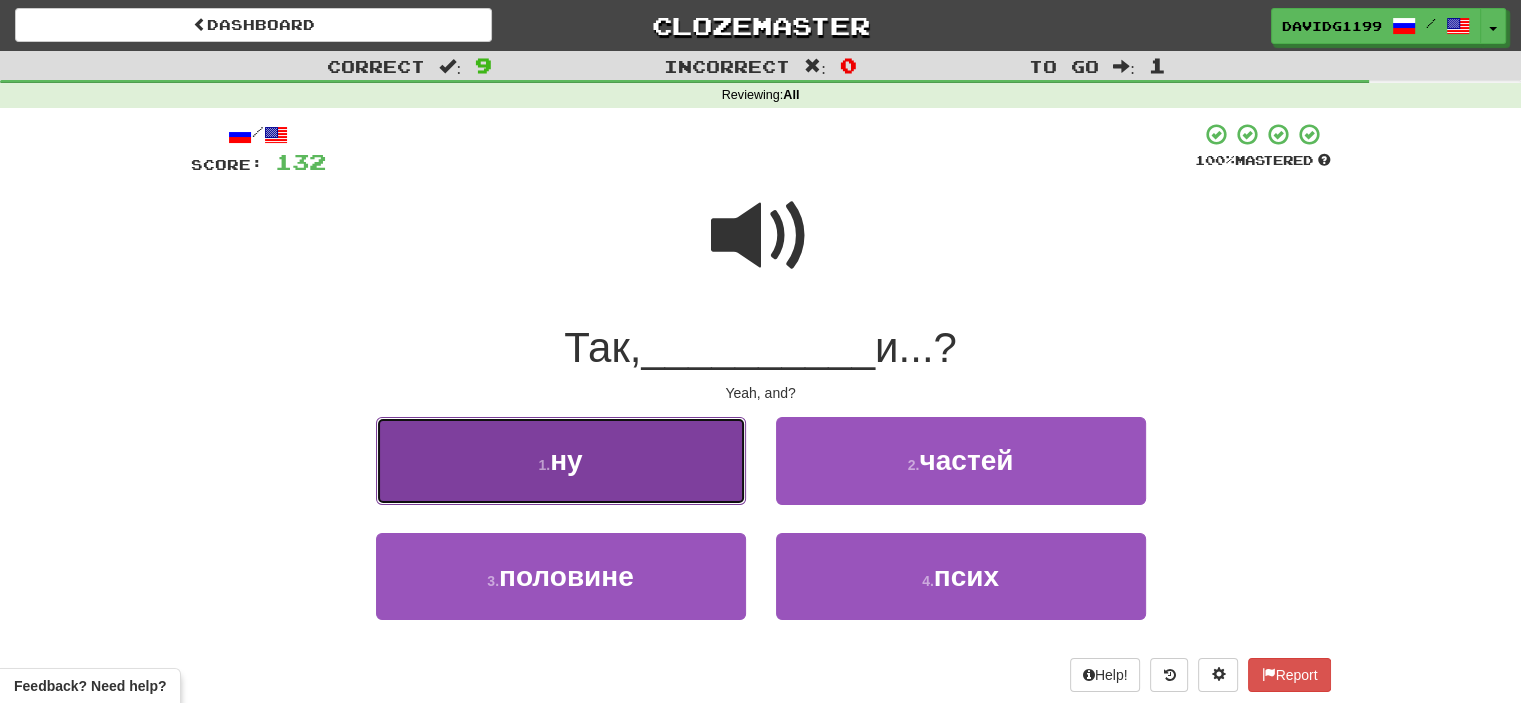 click on "1 .  ну" at bounding box center [561, 460] 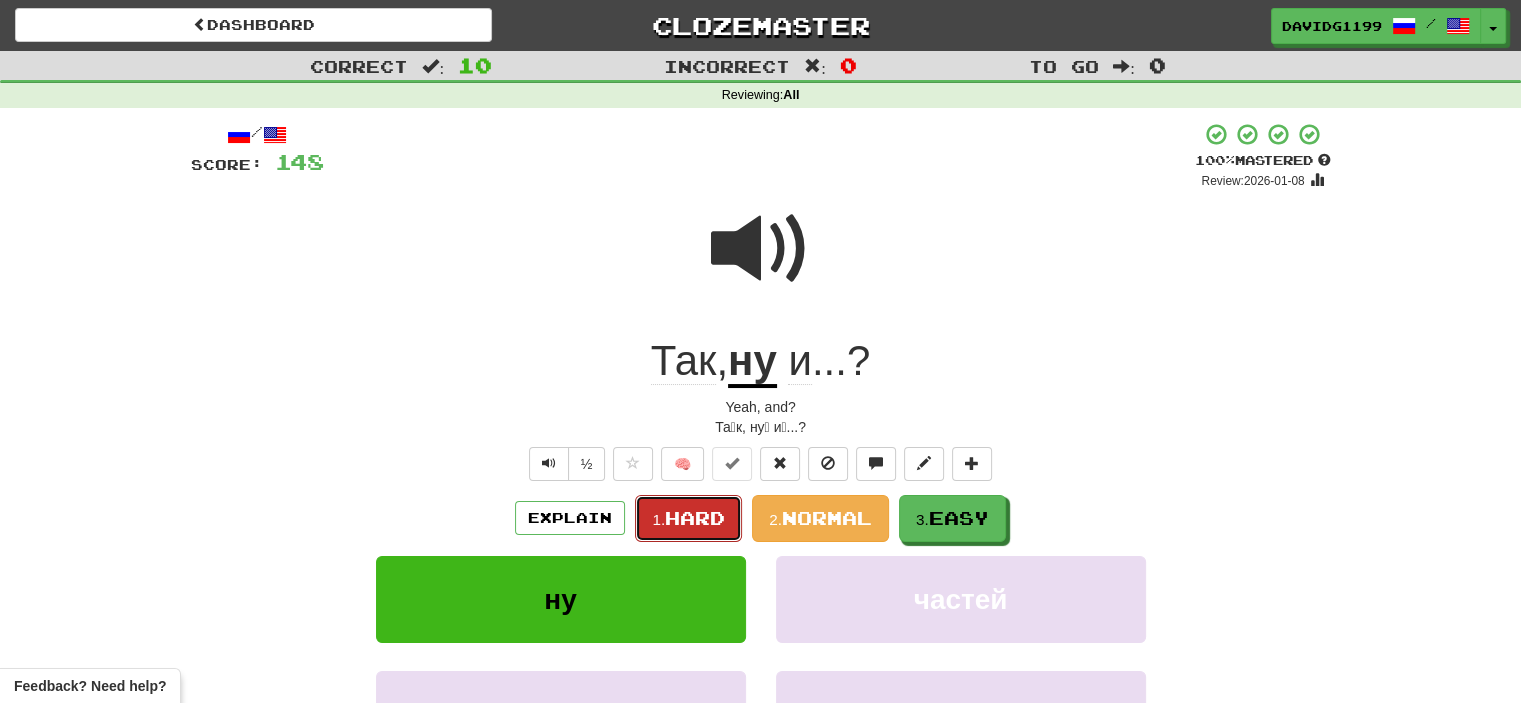 drag, startPoint x: 692, startPoint y: 524, endPoint x: 676, endPoint y: 512, distance: 20 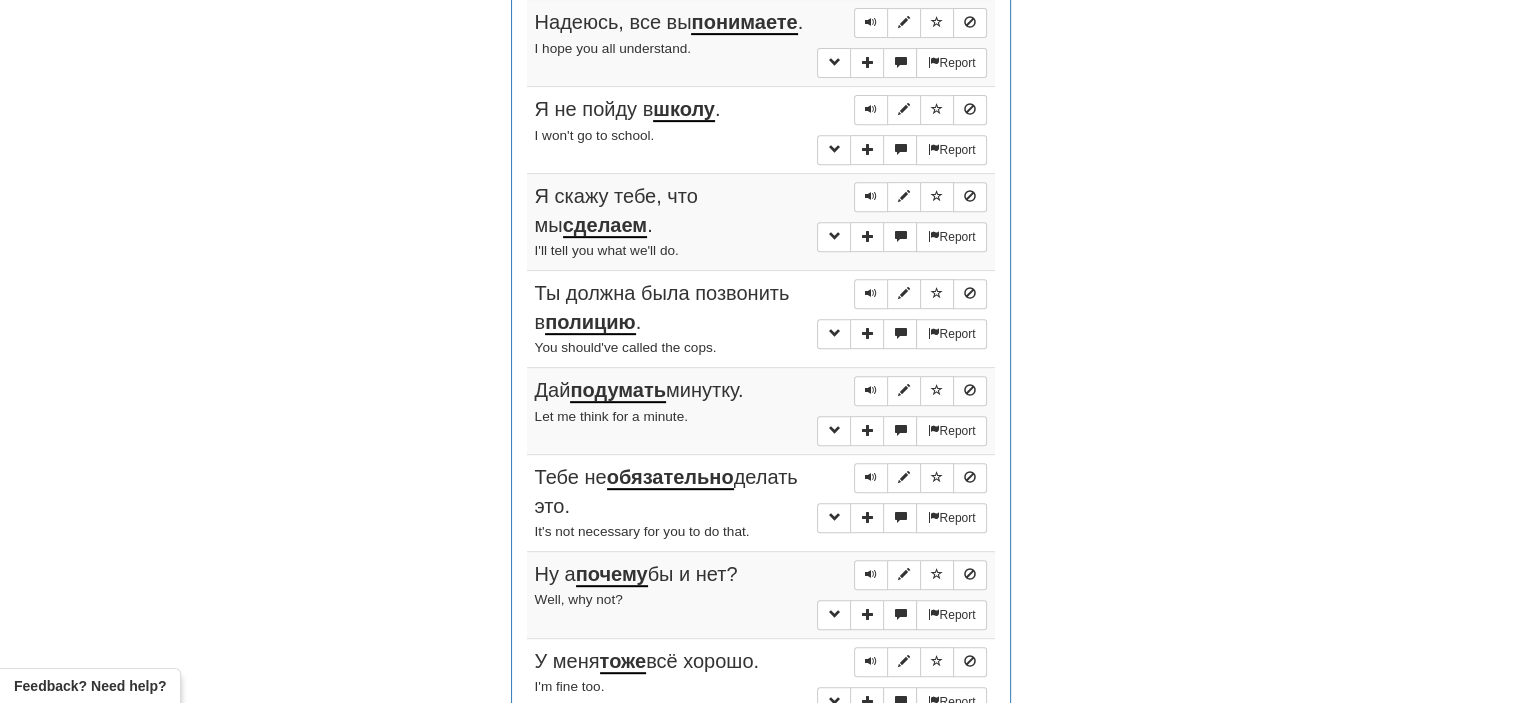scroll, scrollTop: 822, scrollLeft: 0, axis: vertical 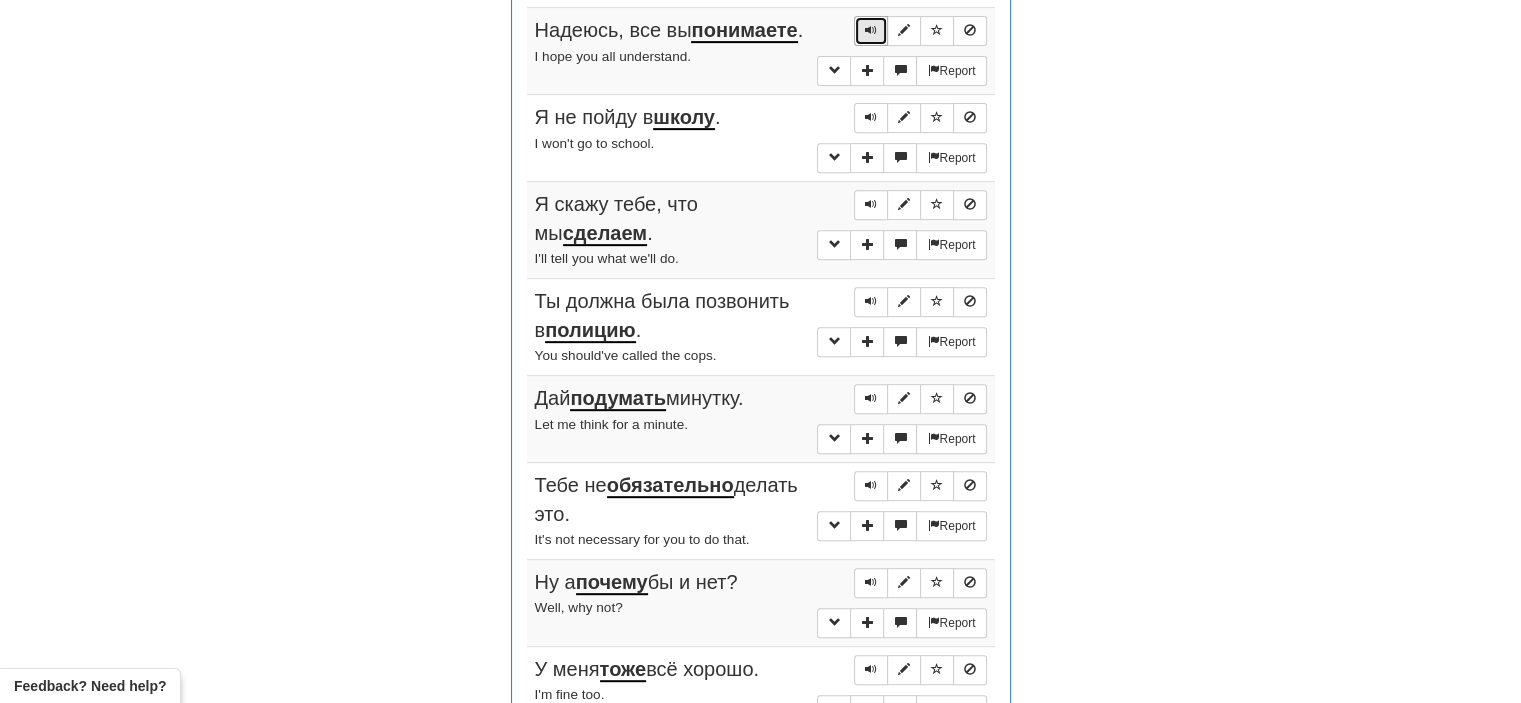 click at bounding box center [871, 30] 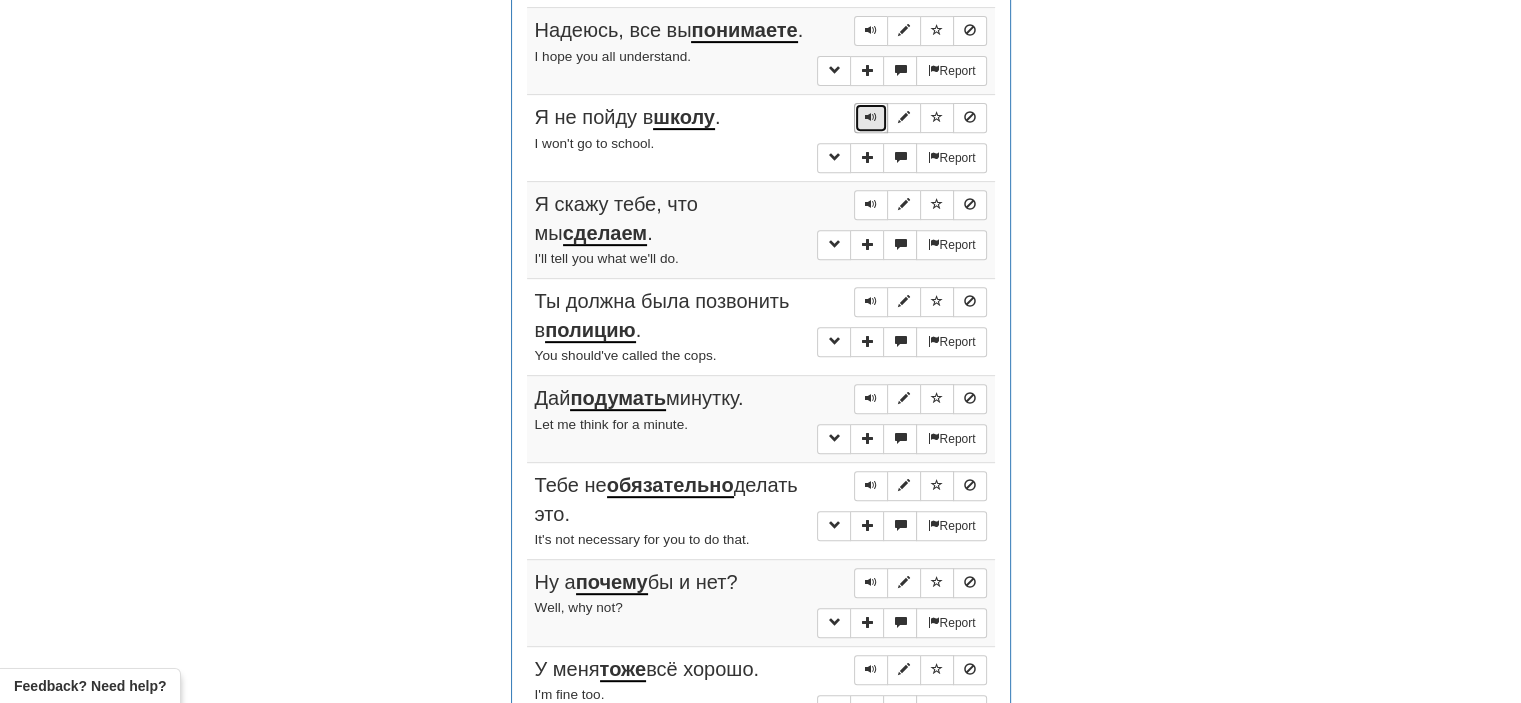 click at bounding box center [871, 117] 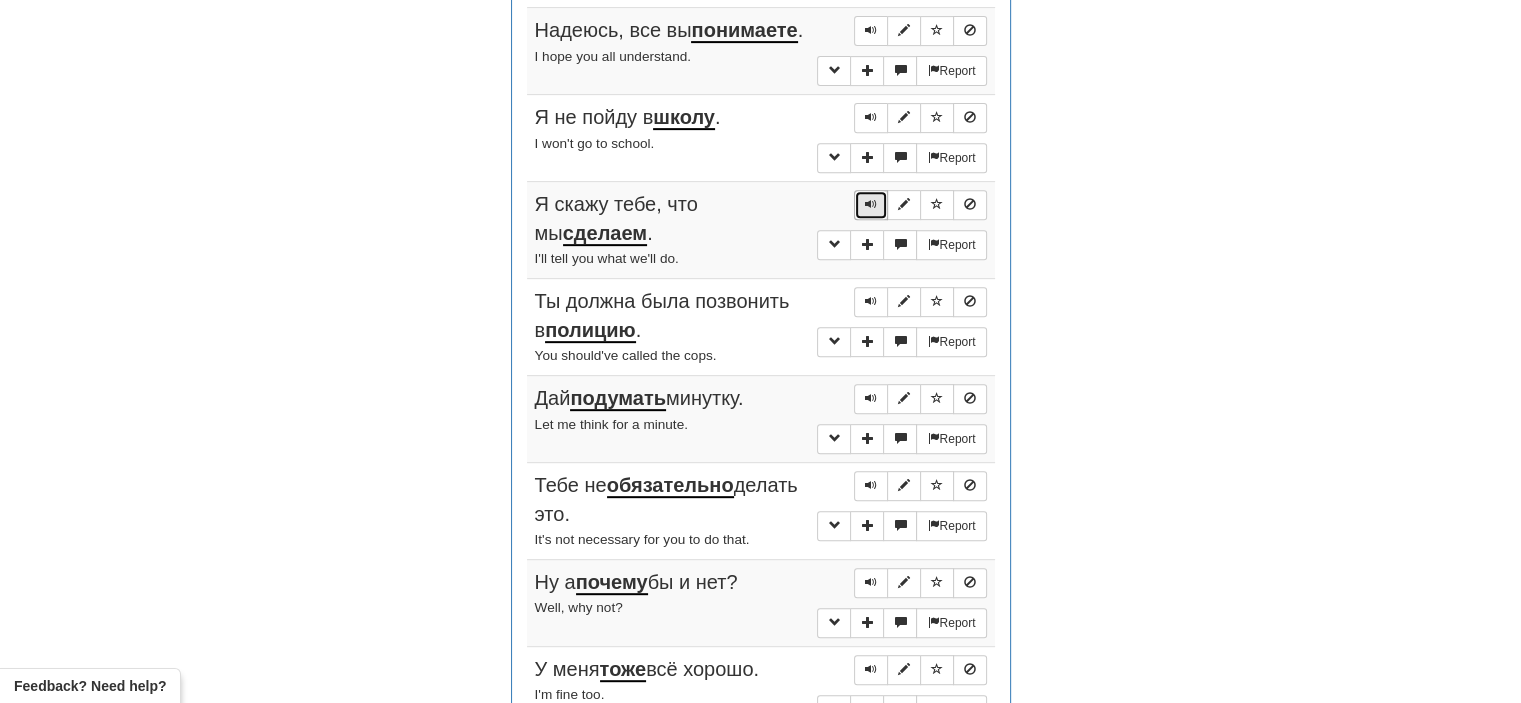 click at bounding box center [871, 205] 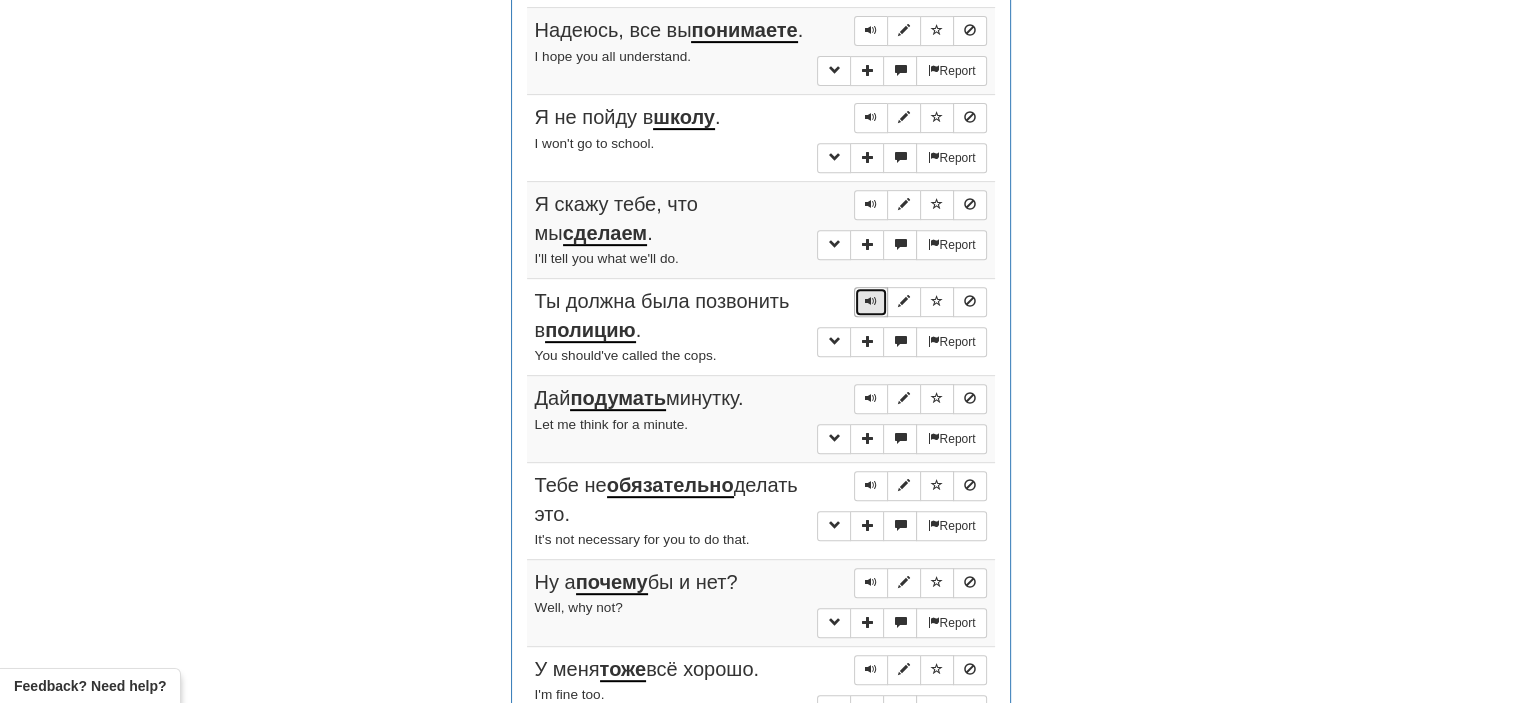 click at bounding box center [871, 302] 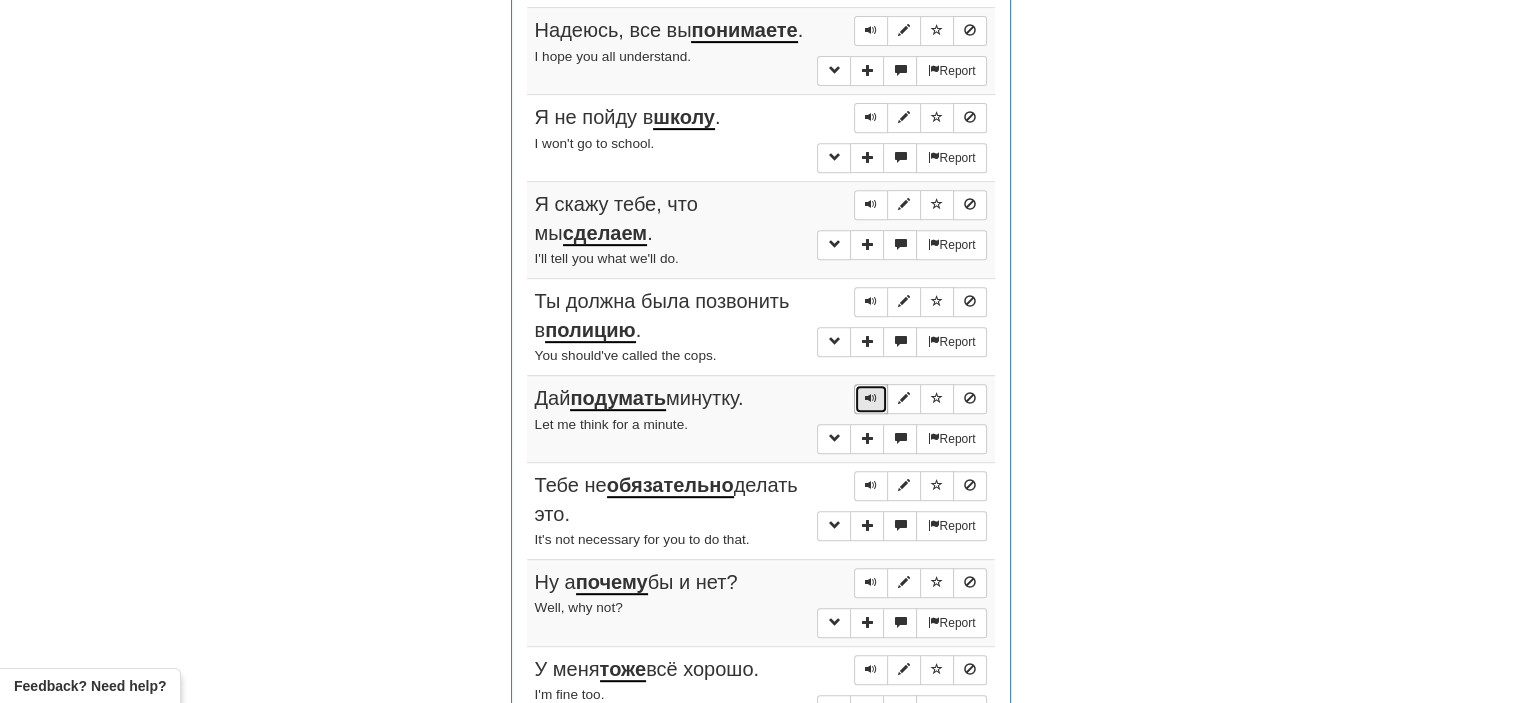 click at bounding box center [871, 398] 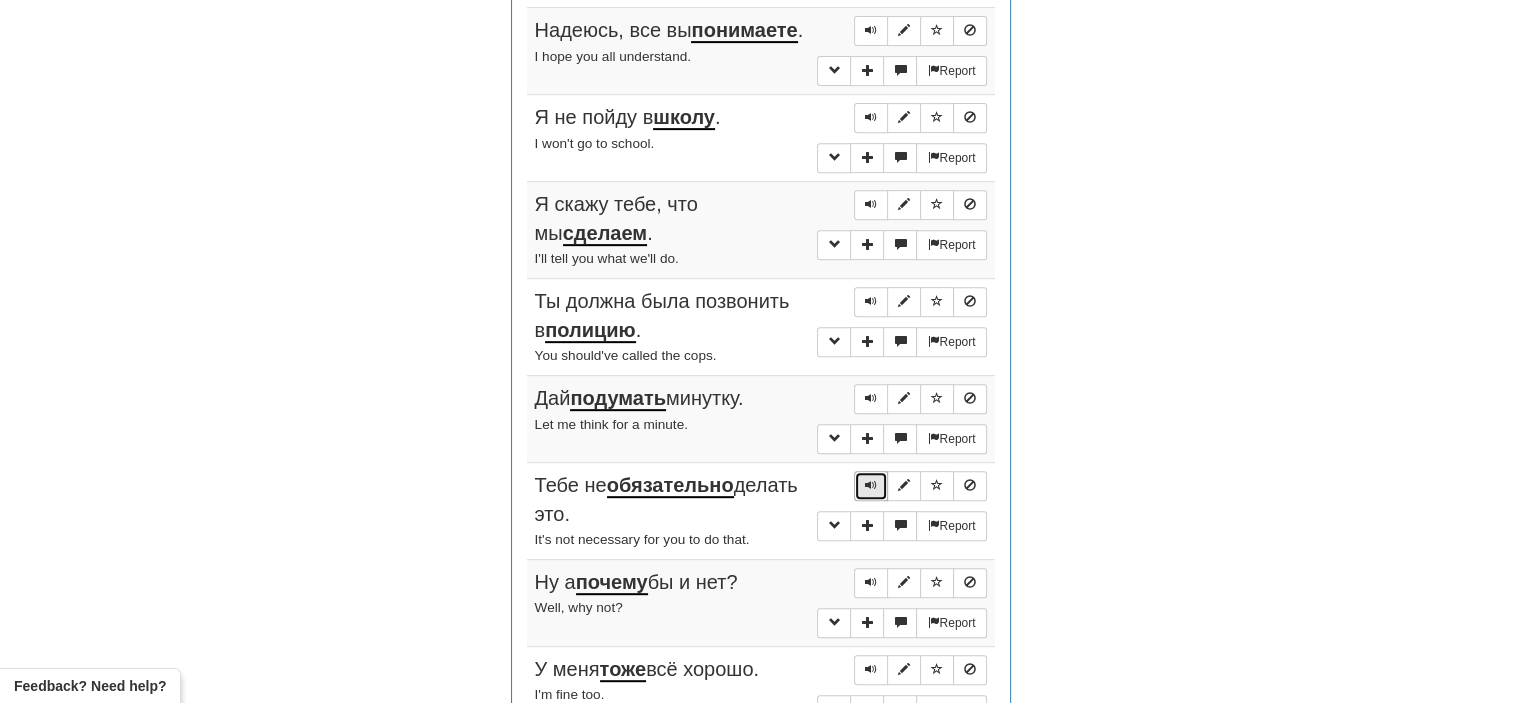 drag, startPoint x: 868, startPoint y: 489, endPoint x: 858, endPoint y: 490, distance: 10.049875 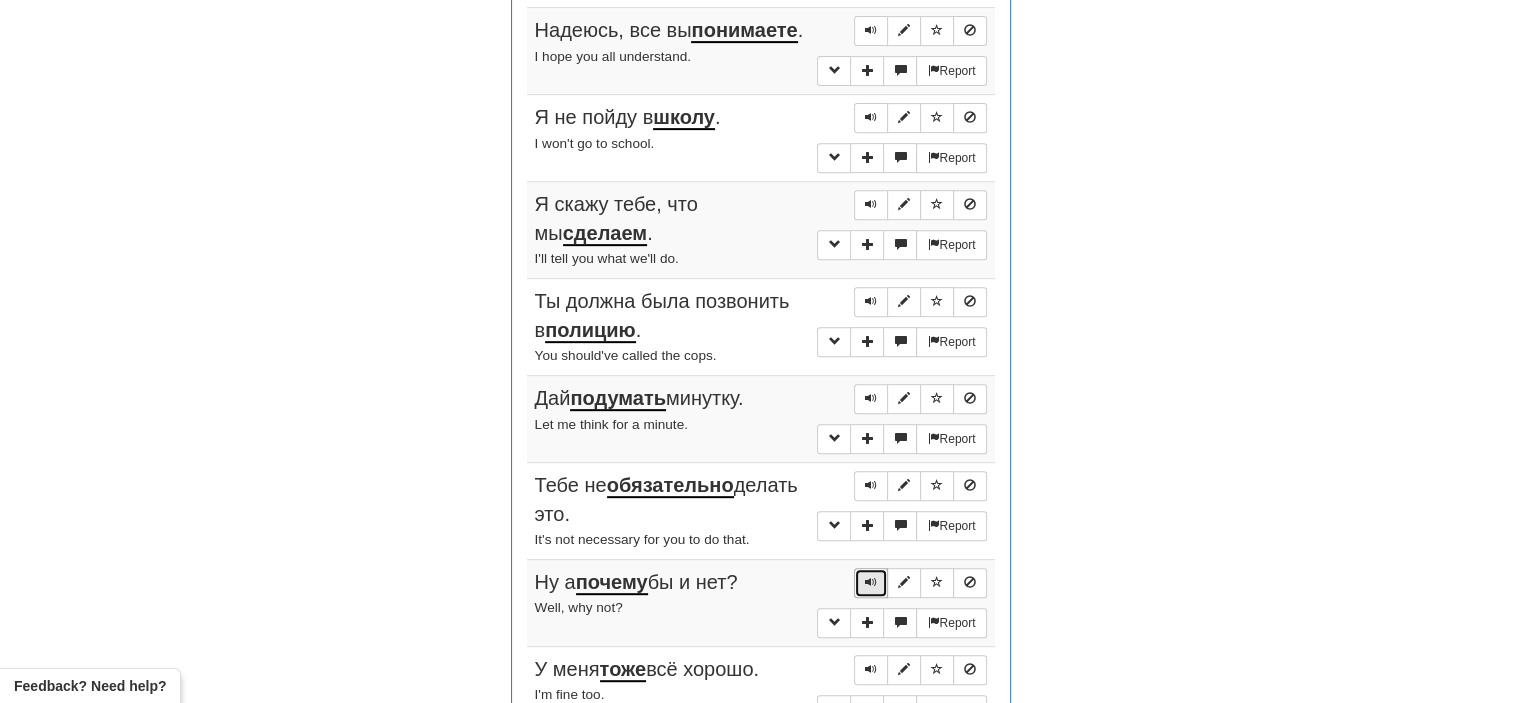 click at bounding box center (871, 582) 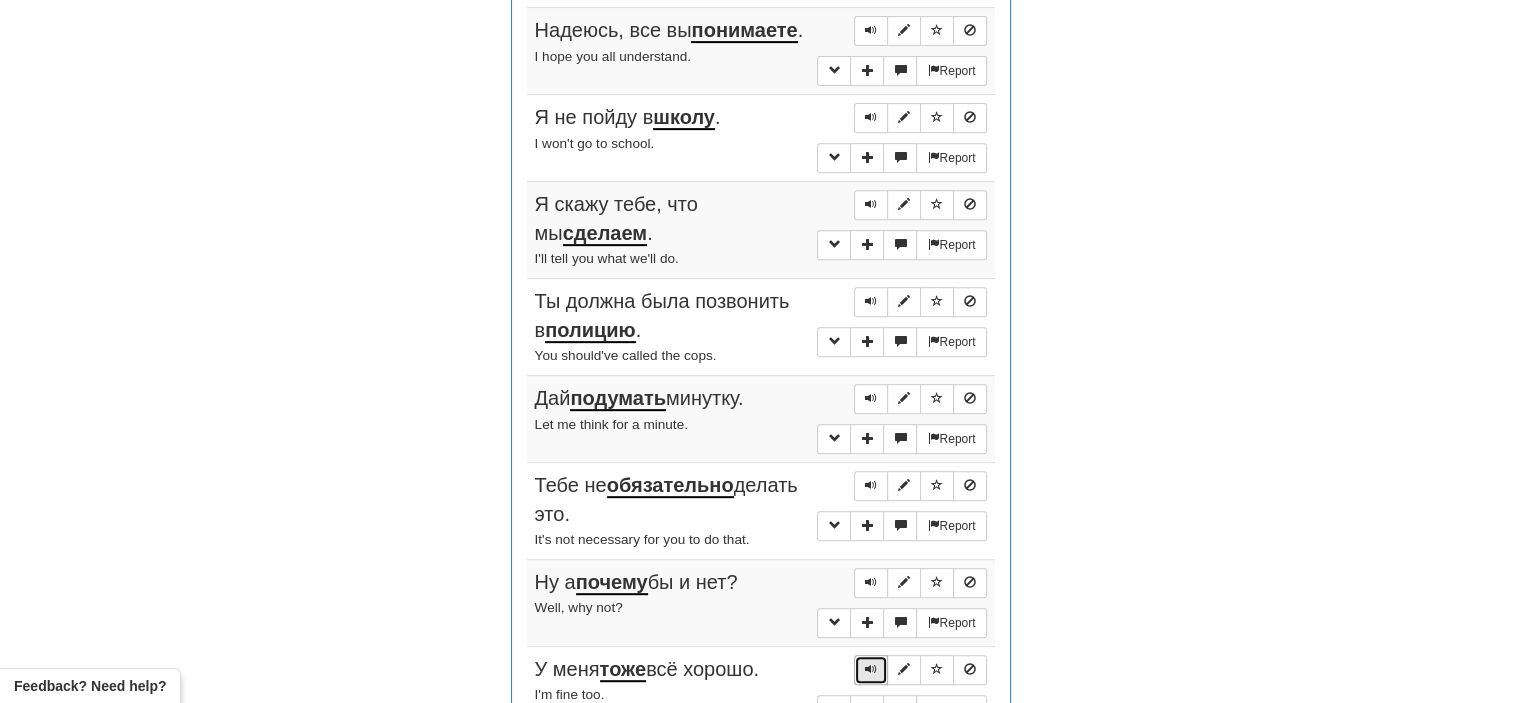 click at bounding box center (871, 669) 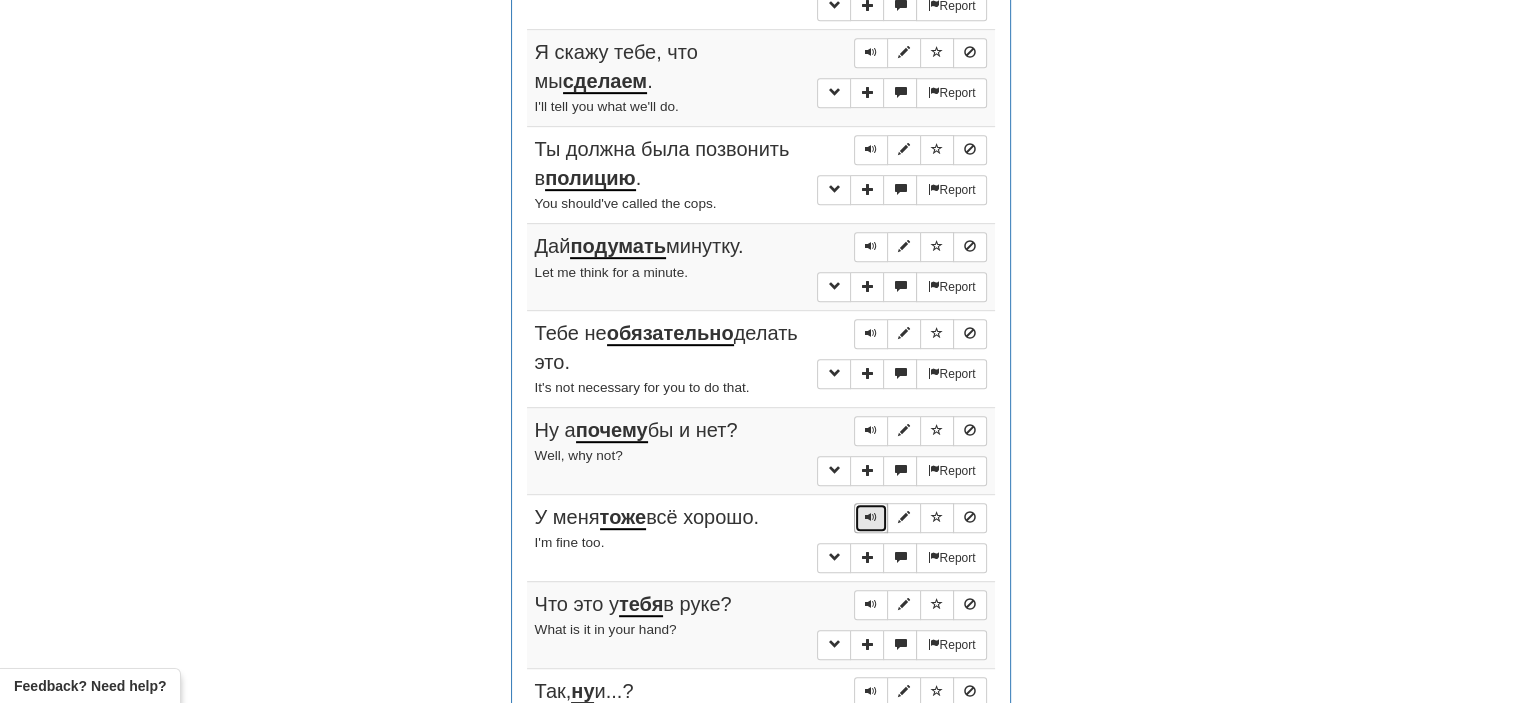 scroll, scrollTop: 1023, scrollLeft: 0, axis: vertical 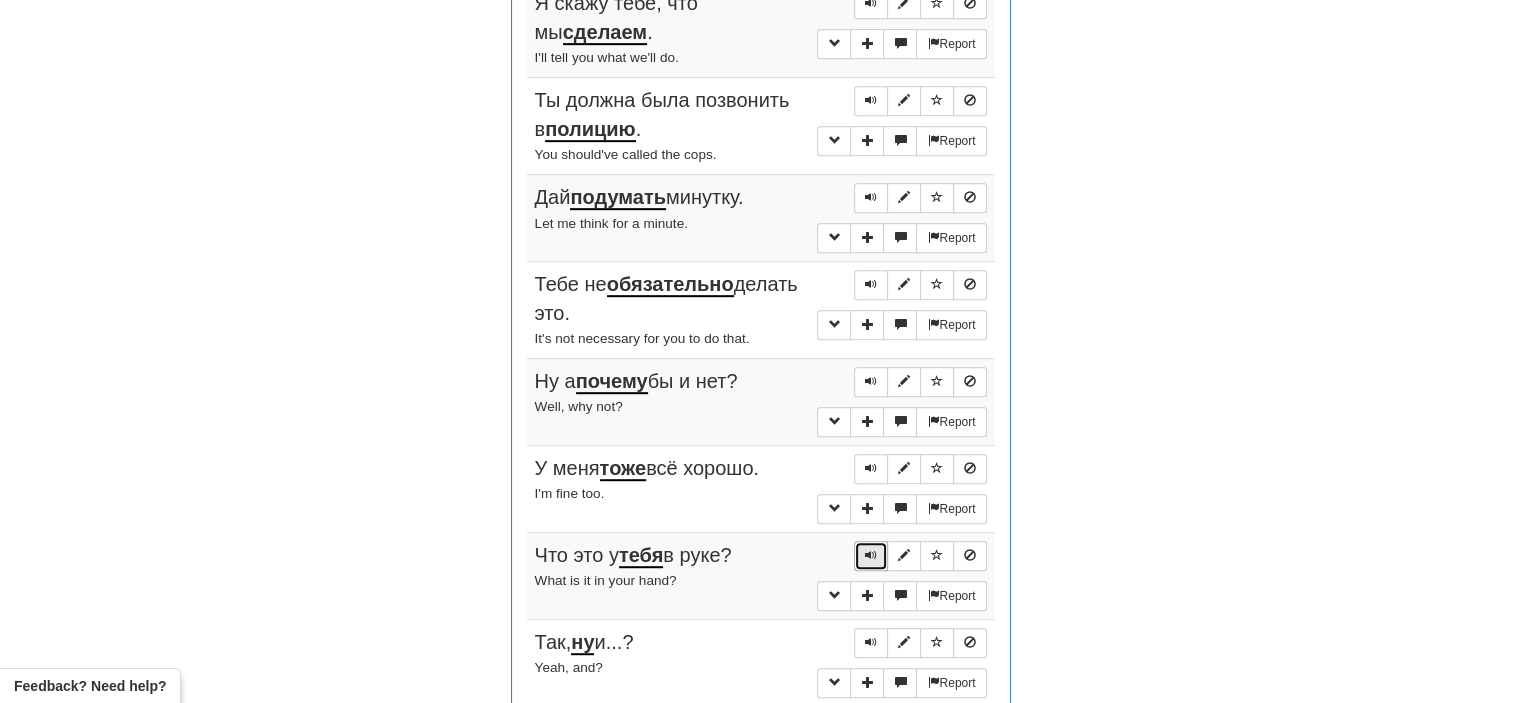 click at bounding box center (871, 555) 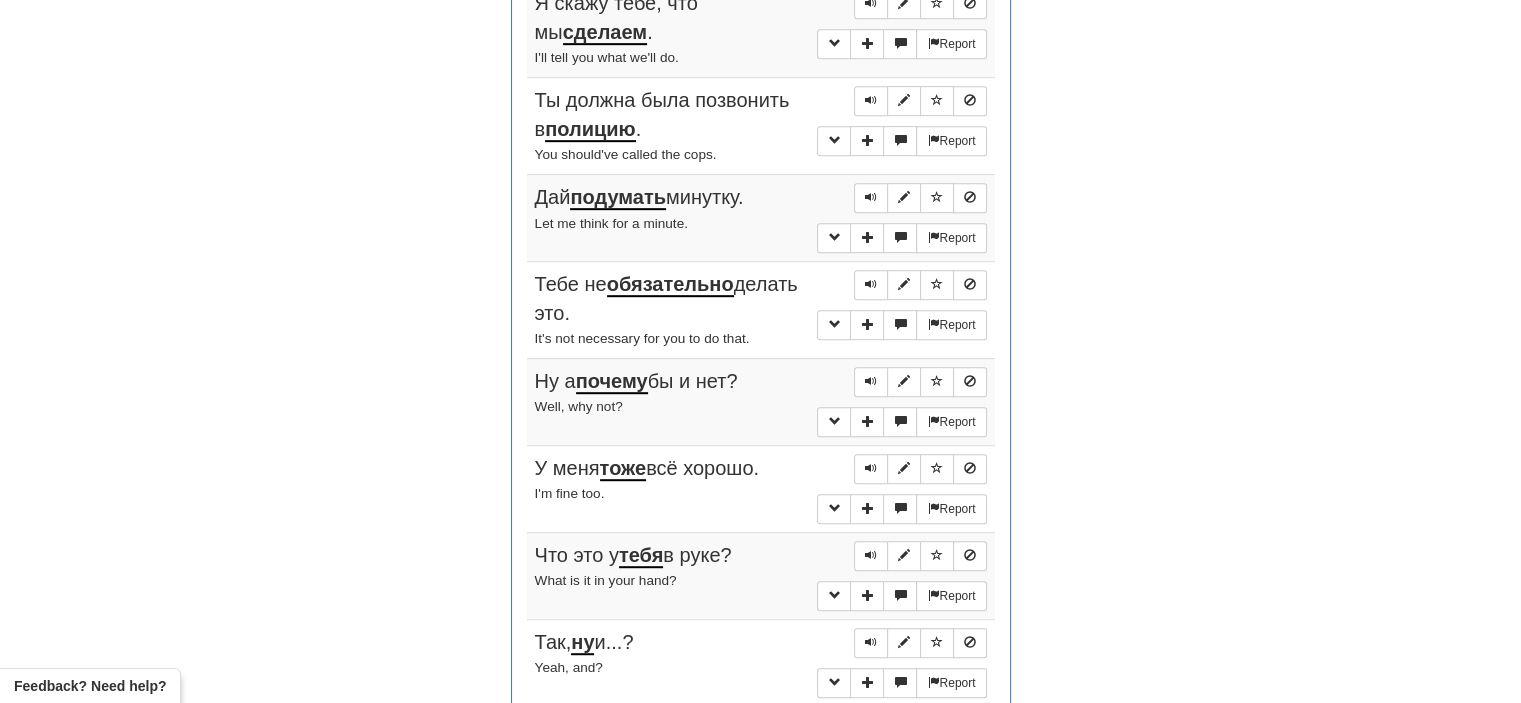 click on "Report Что это у тебя в руке? What is it in your hand?" at bounding box center (761, 575) 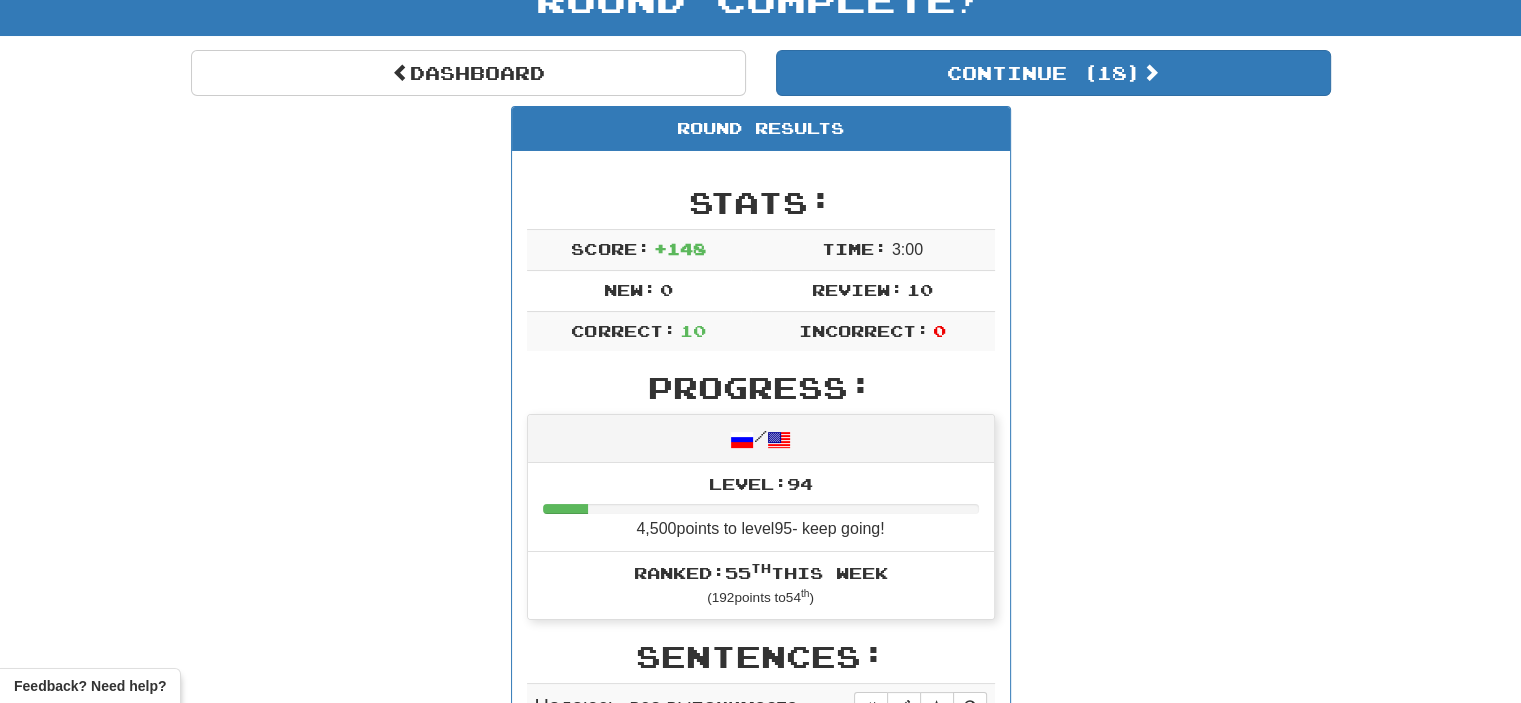 scroll, scrollTop: 120, scrollLeft: 0, axis: vertical 